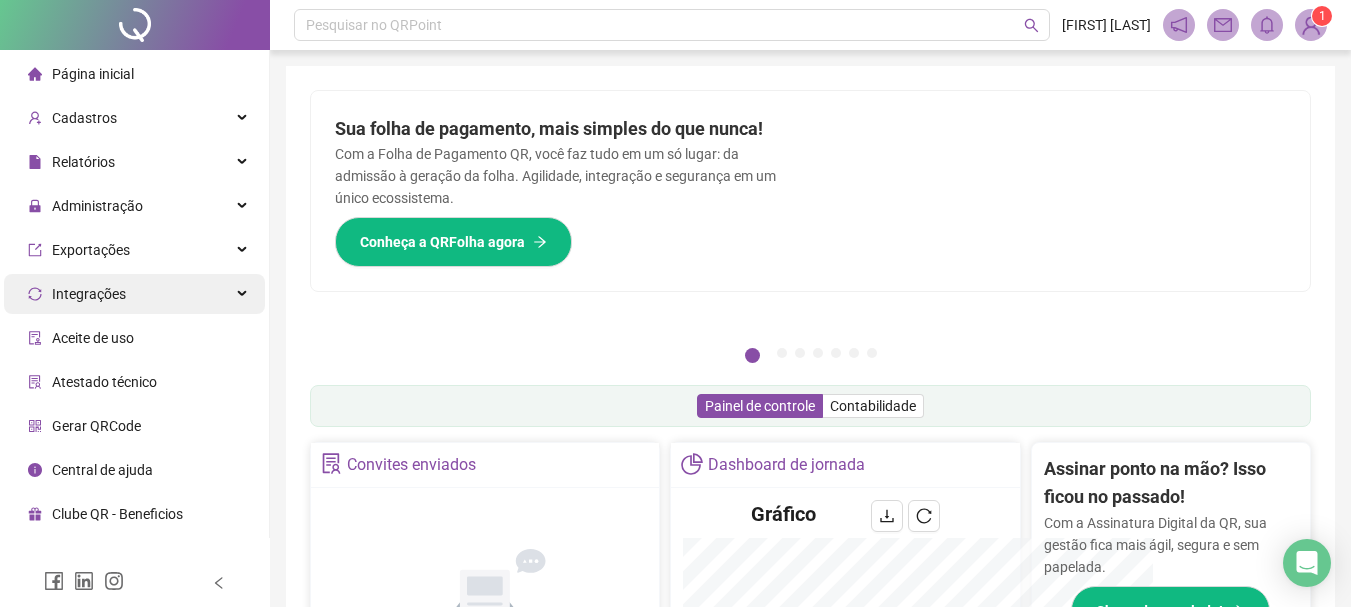 scroll, scrollTop: 376, scrollLeft: 0, axis: vertical 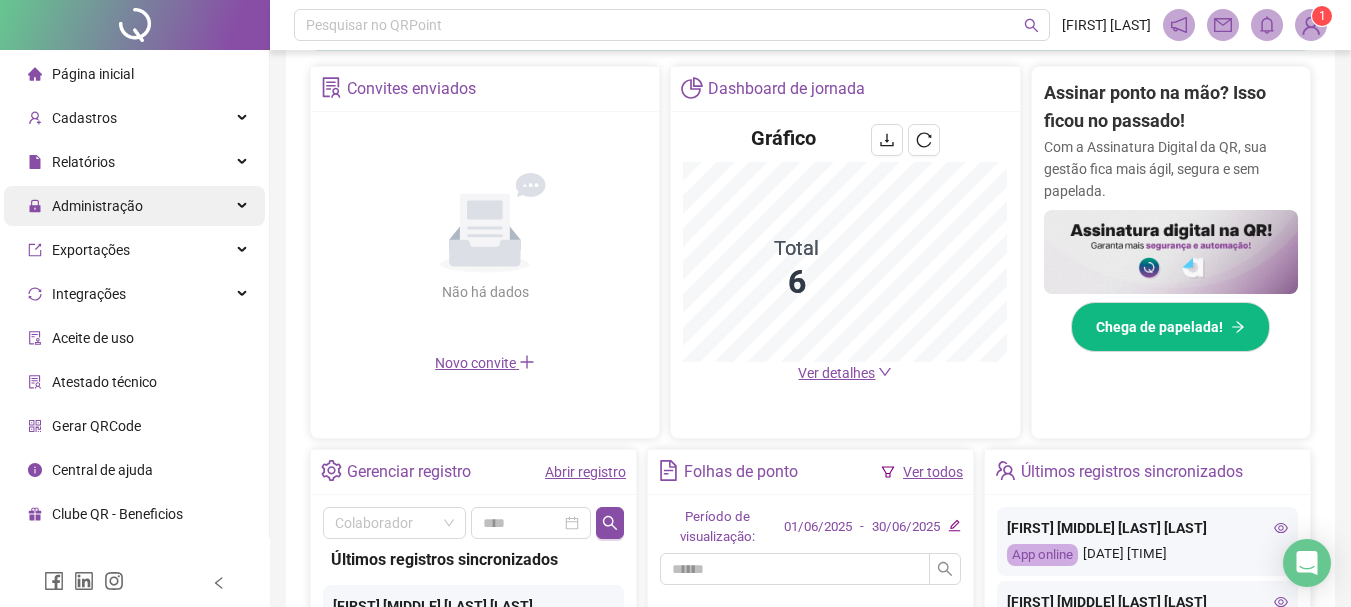 click on "Administração" at bounding box center [134, 206] 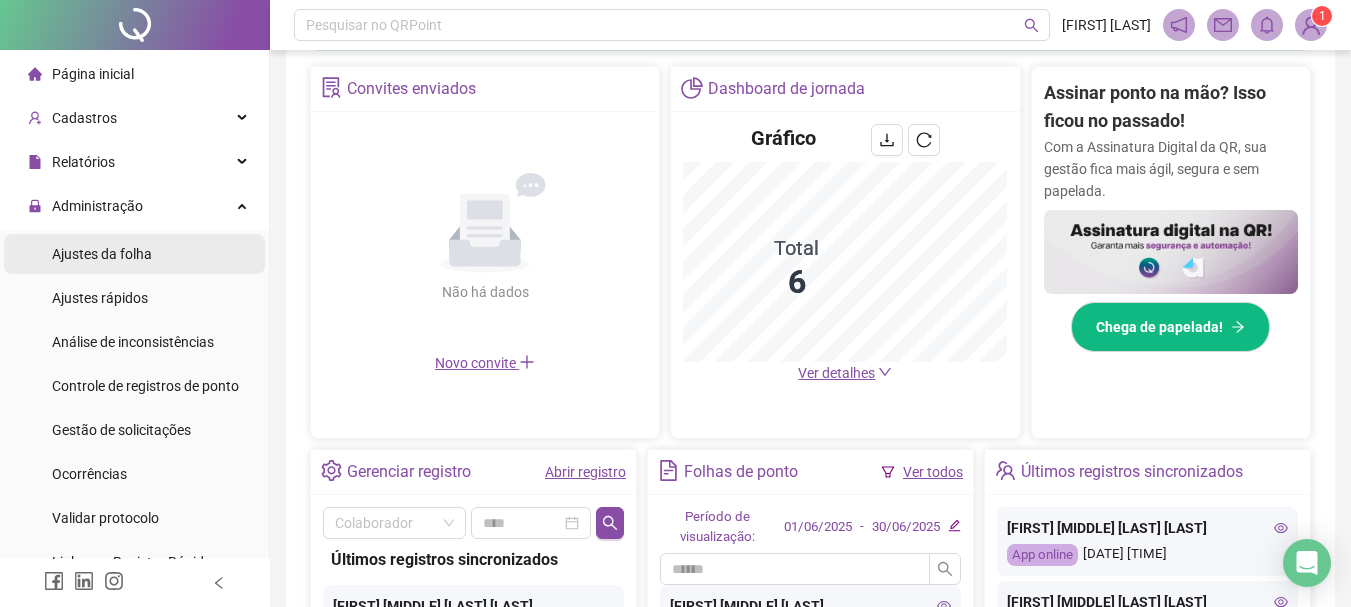 click on "Ajustes da folha" at bounding box center (134, 254) 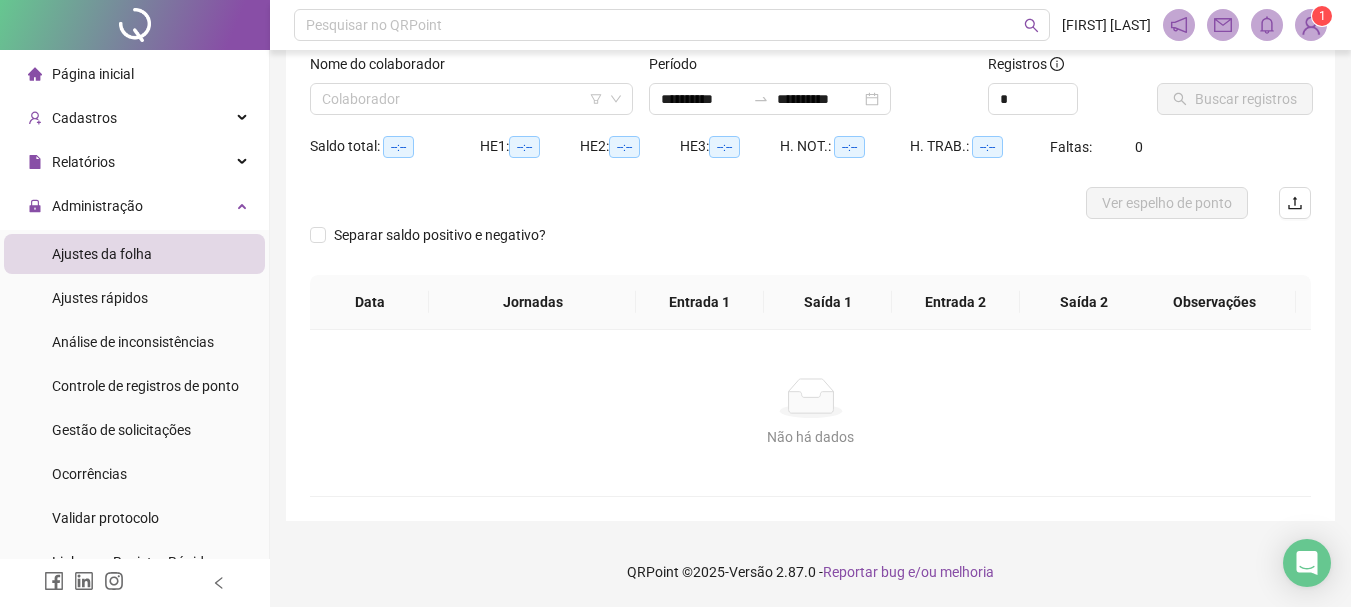 scroll, scrollTop: 131, scrollLeft: 0, axis: vertical 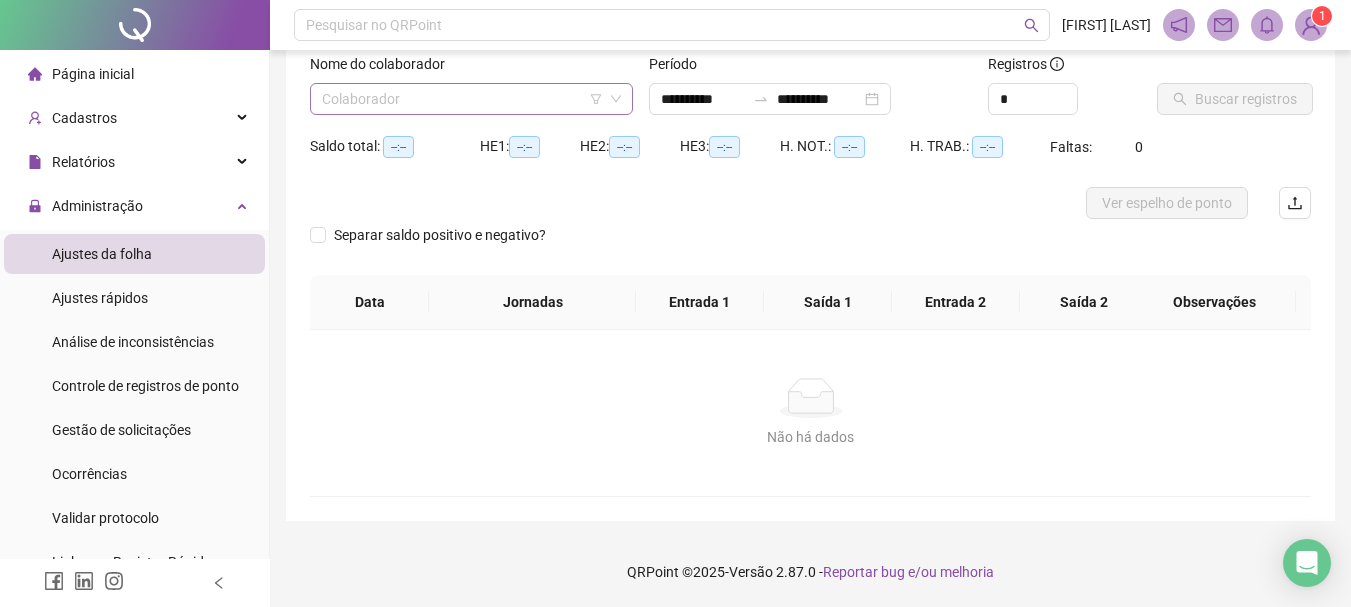 click at bounding box center (465, 99) 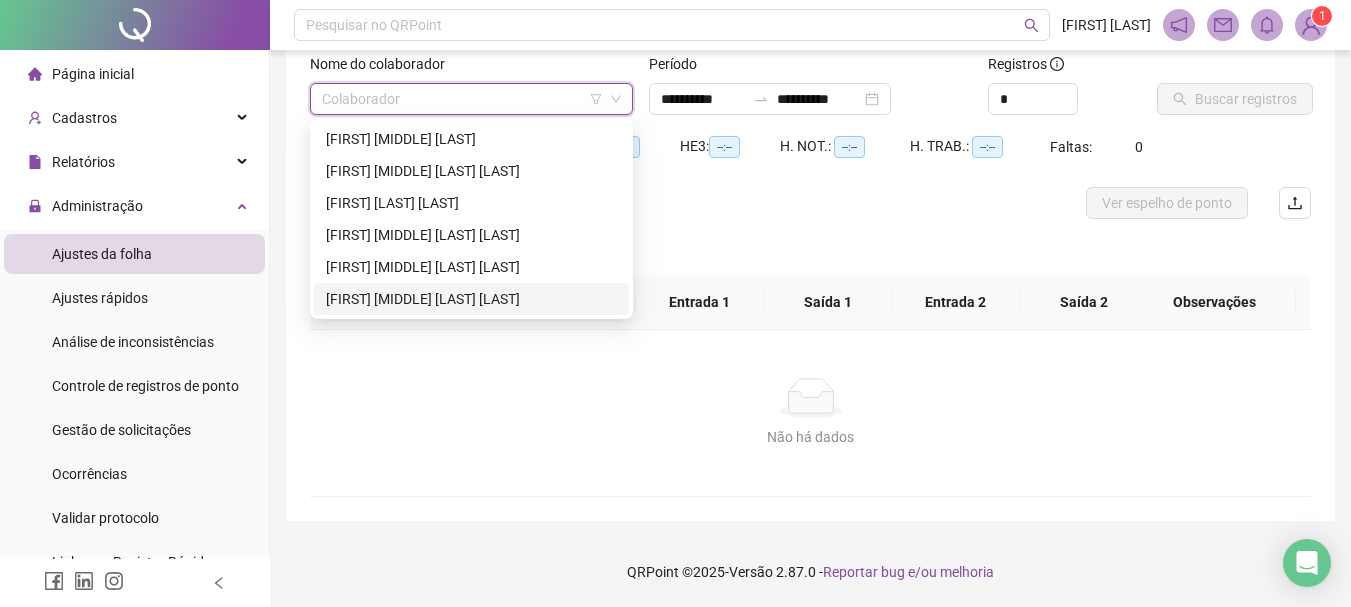 click on "[FIRST] [MIDDLE] [LAST] [LAST]" at bounding box center [471, 299] 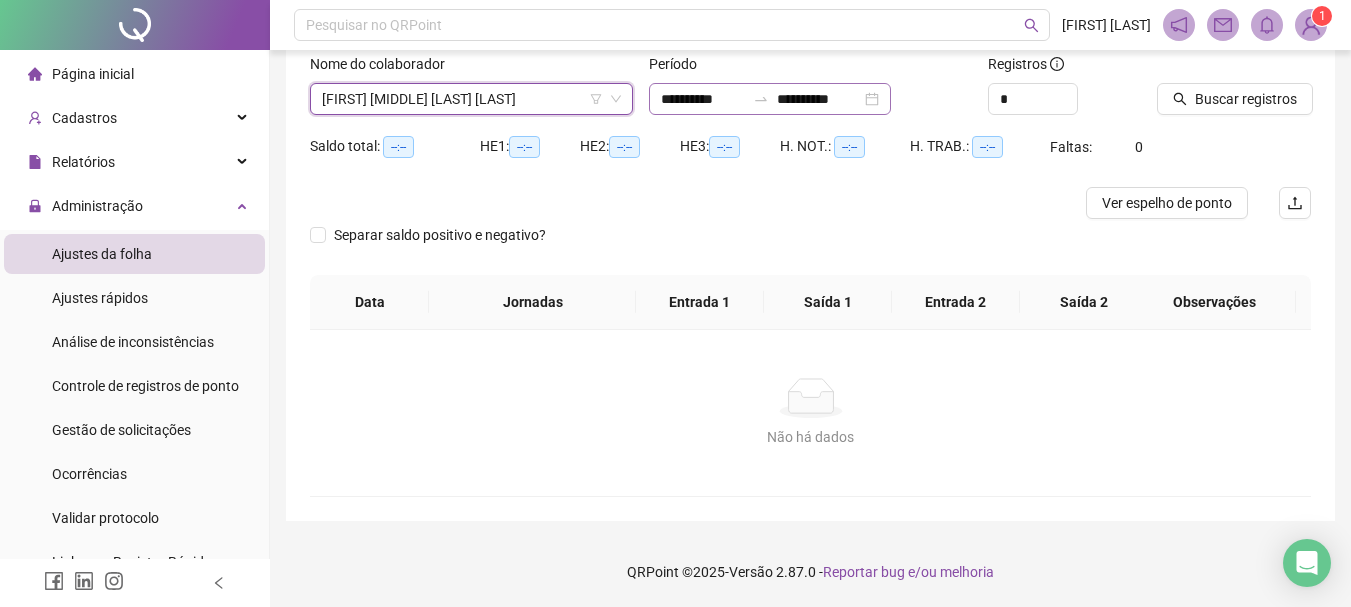 click on "**********" at bounding box center (770, 99) 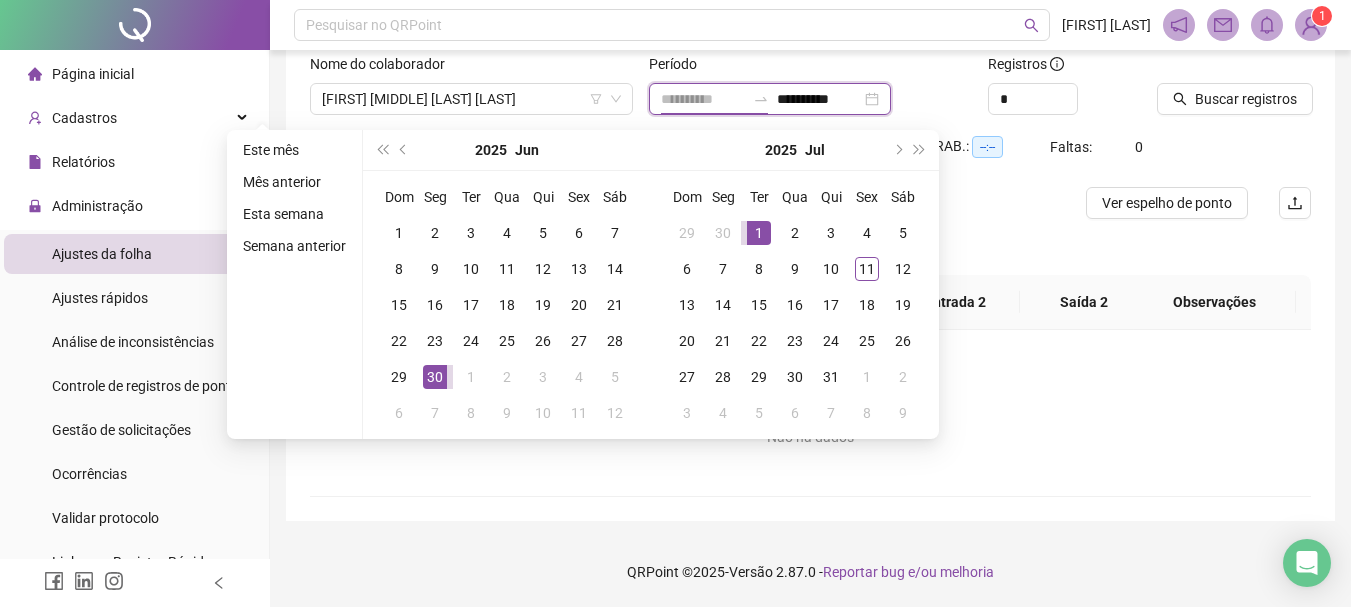 type on "**********" 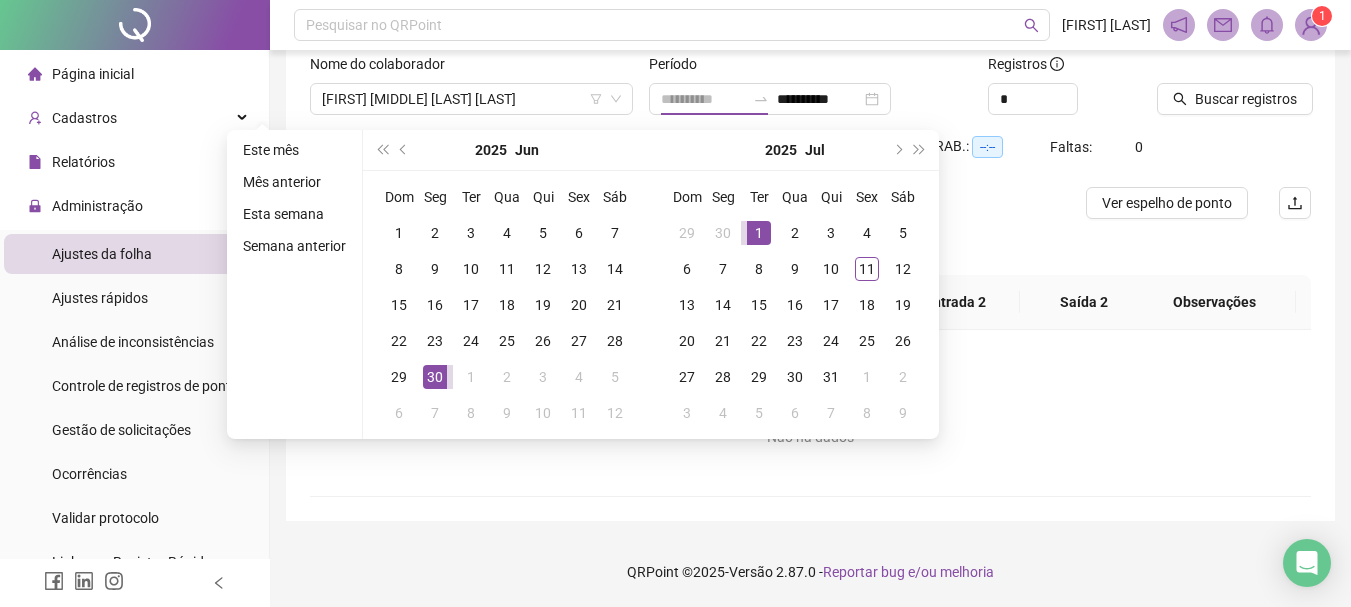 click on "1" at bounding box center (759, 233) 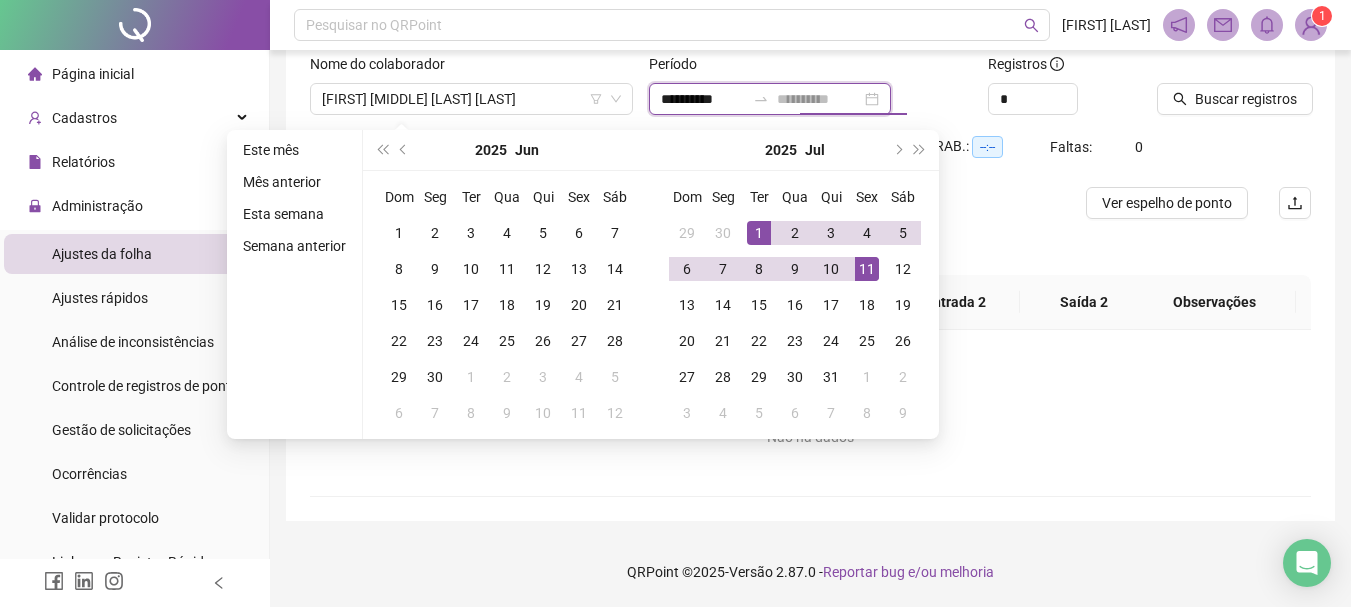 type on "**********" 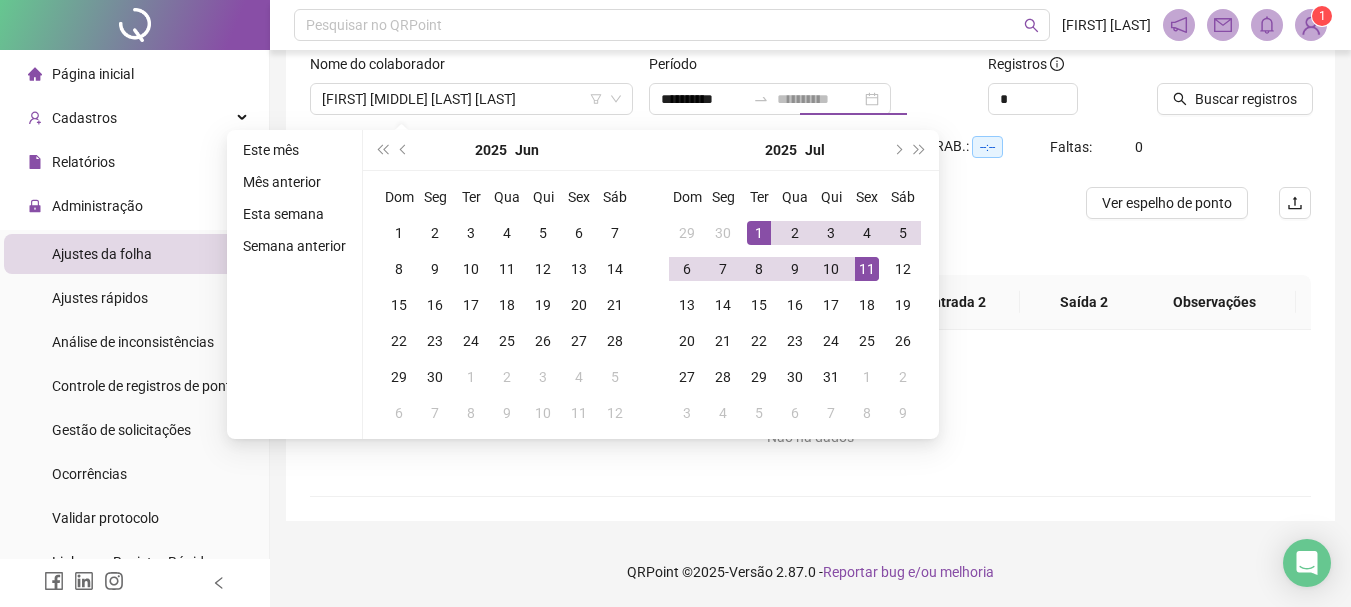 click on "11" at bounding box center (867, 269) 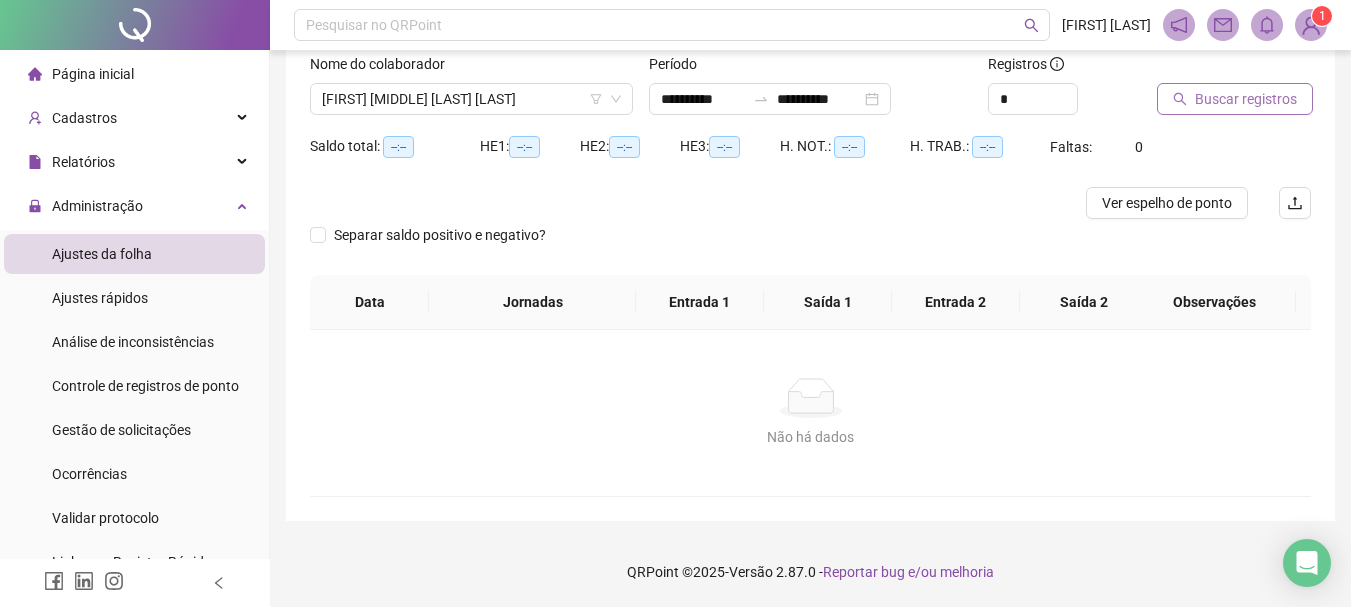 click on "Buscar registros" at bounding box center (1246, 99) 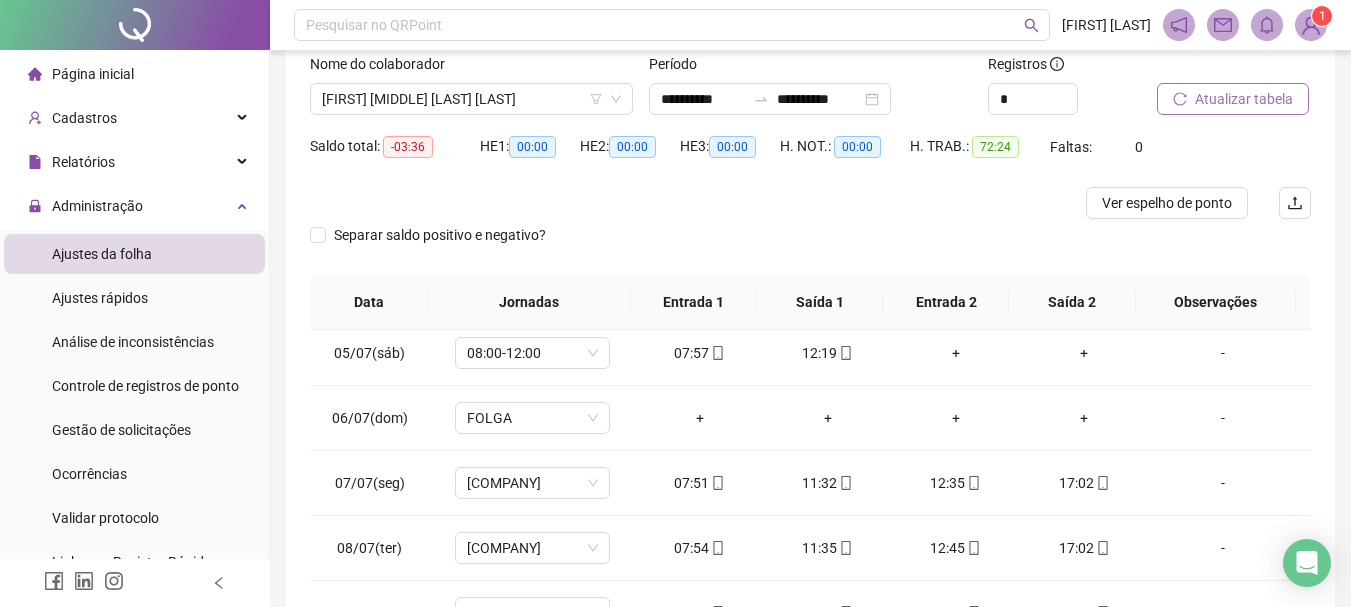 scroll, scrollTop: 288, scrollLeft: 0, axis: vertical 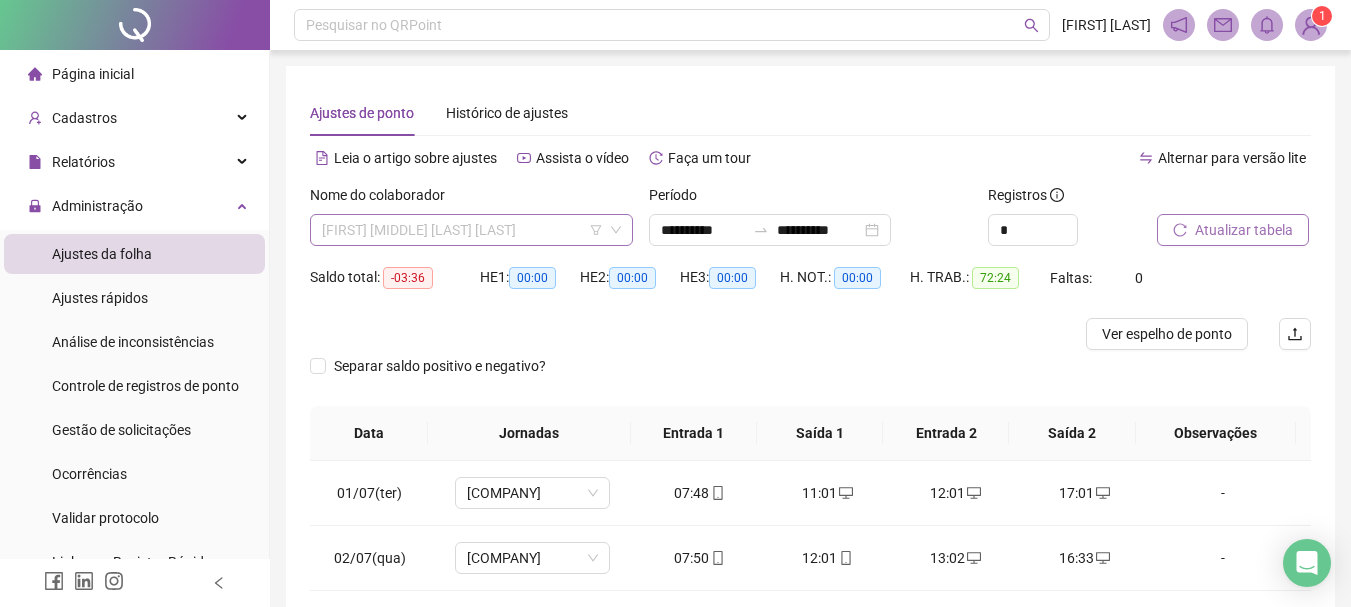 click on "[FIRST] [MIDDLE] [LAST] [LAST]" at bounding box center [471, 230] 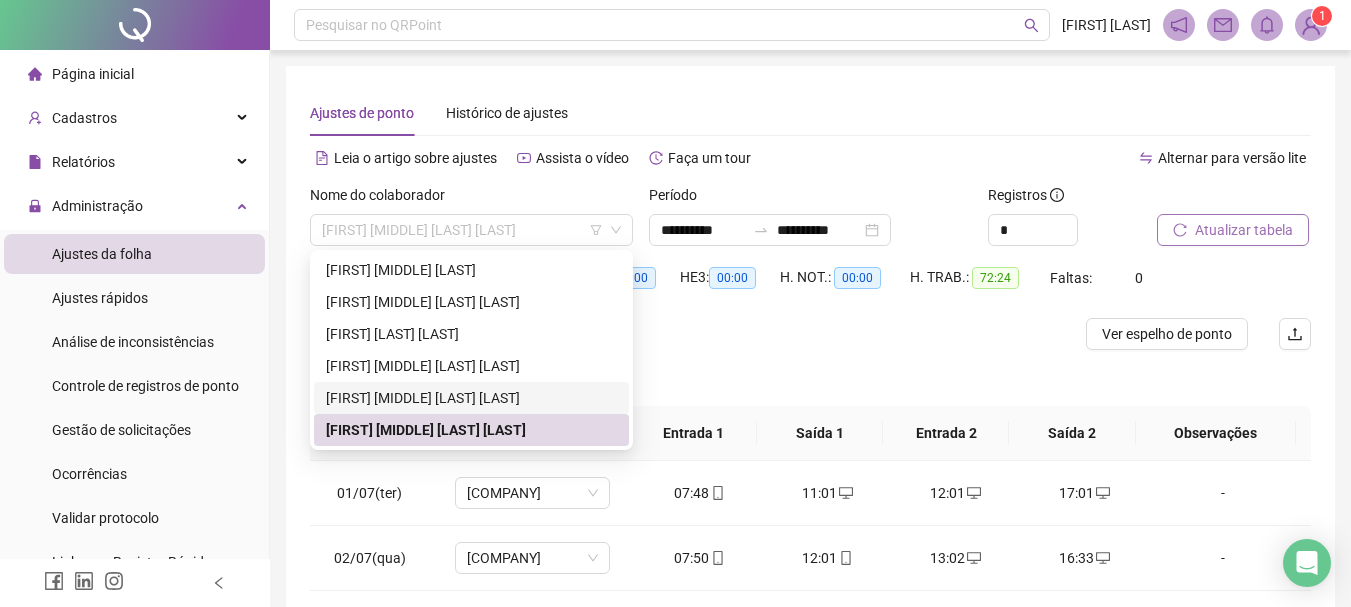 click on "[FIRST] [MIDDLE] [LAST] [LAST]" at bounding box center [471, 398] 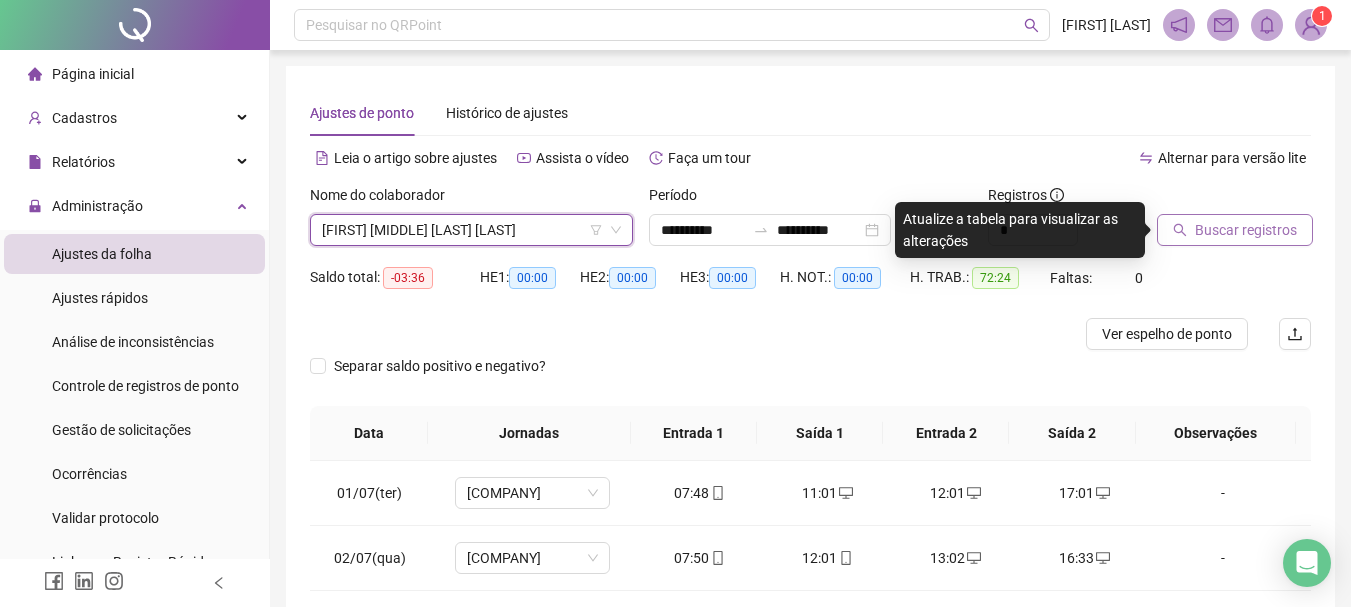 click on "Buscar registros" at bounding box center [1235, 230] 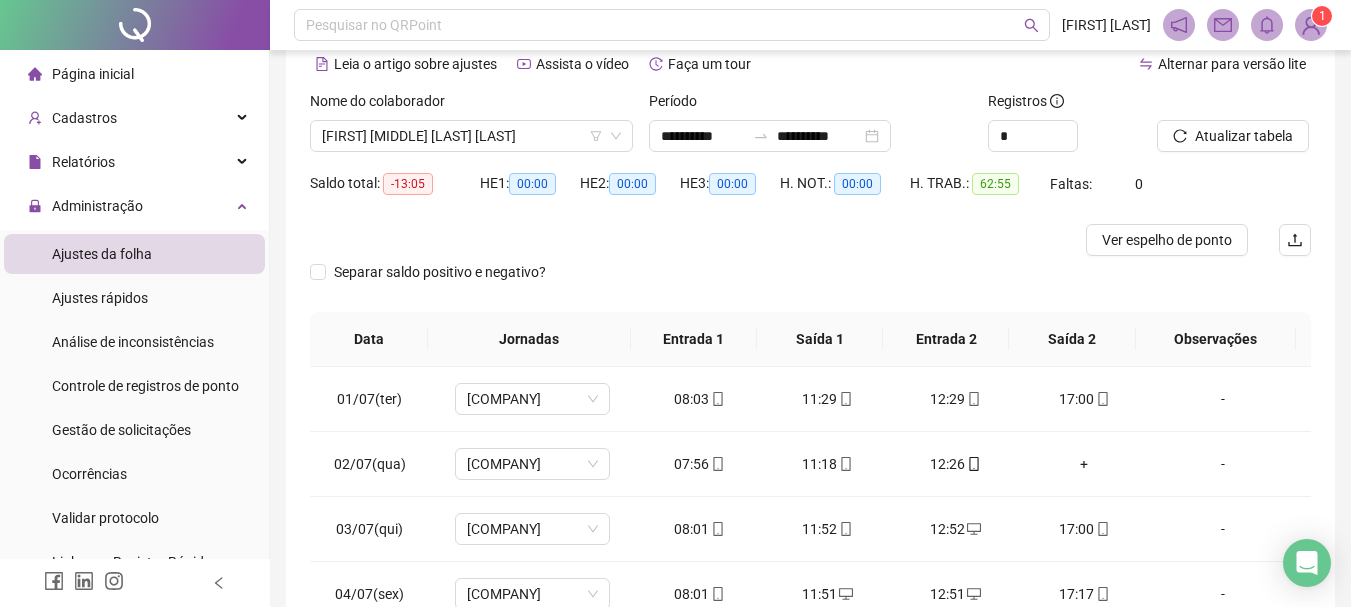 scroll, scrollTop: 300, scrollLeft: 0, axis: vertical 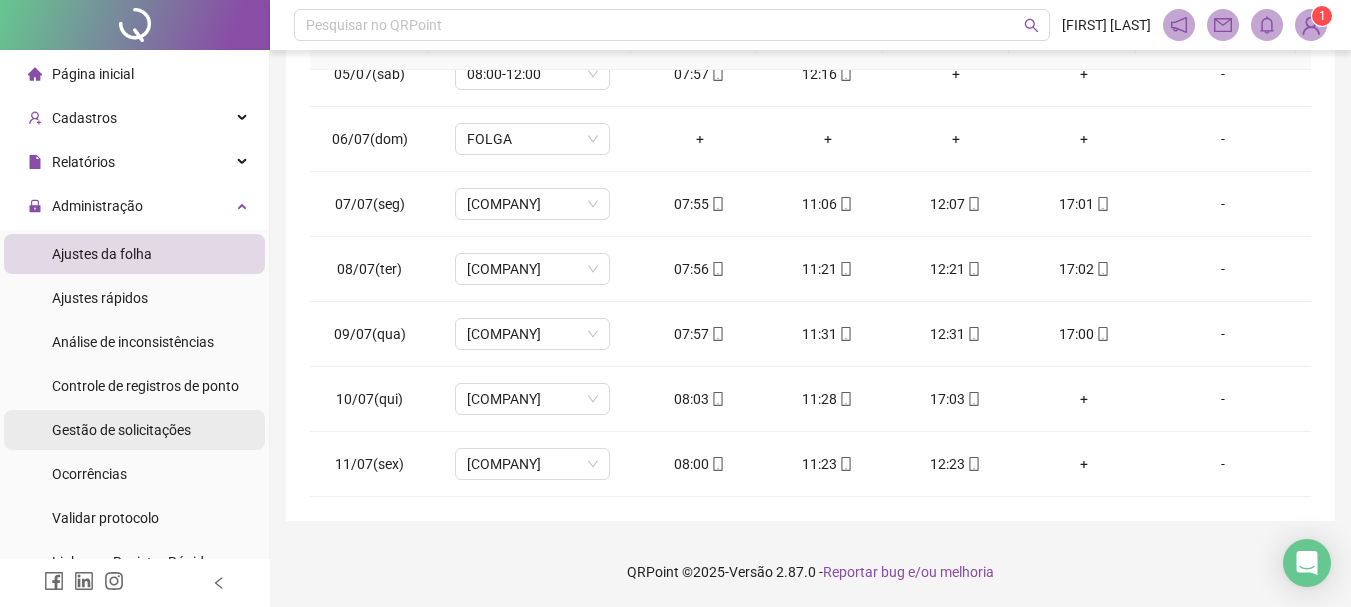 click on "Gestão de solicitações" at bounding box center [121, 430] 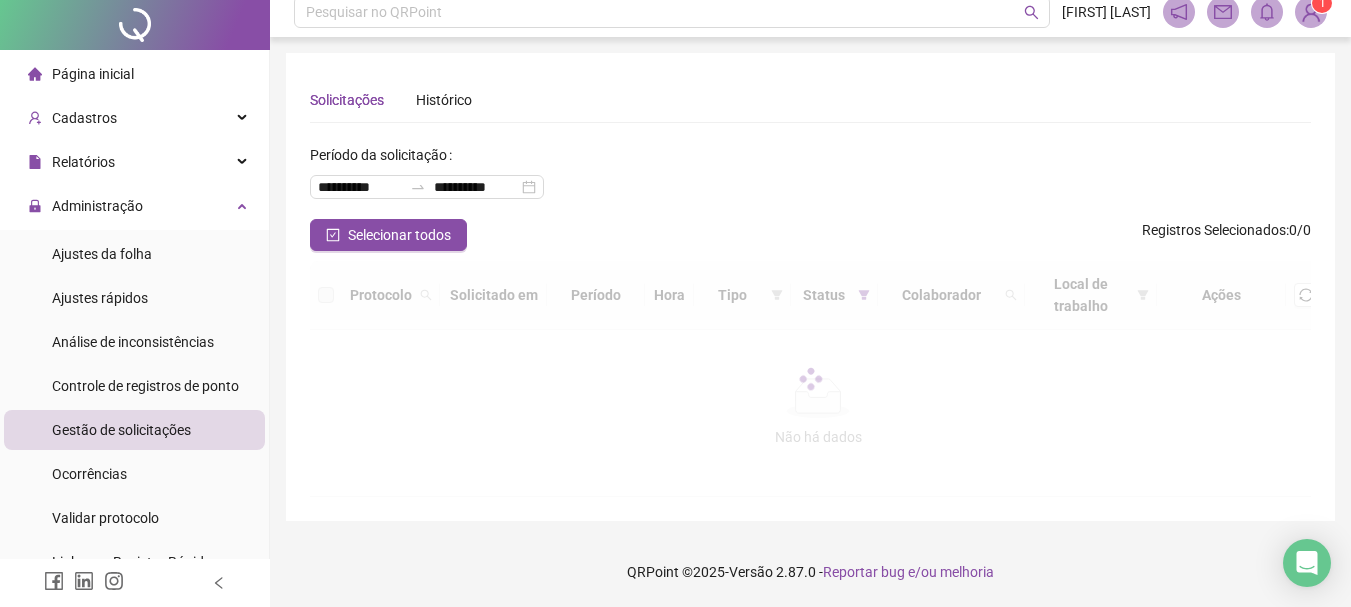 scroll, scrollTop: 0, scrollLeft: 0, axis: both 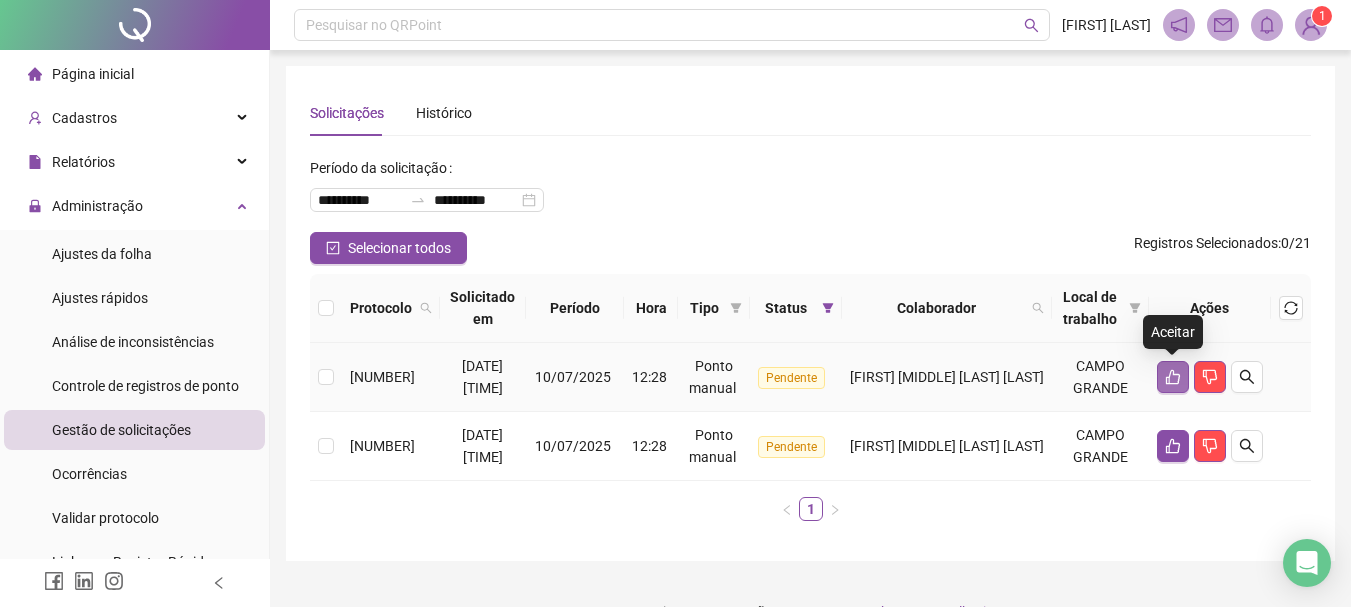 click 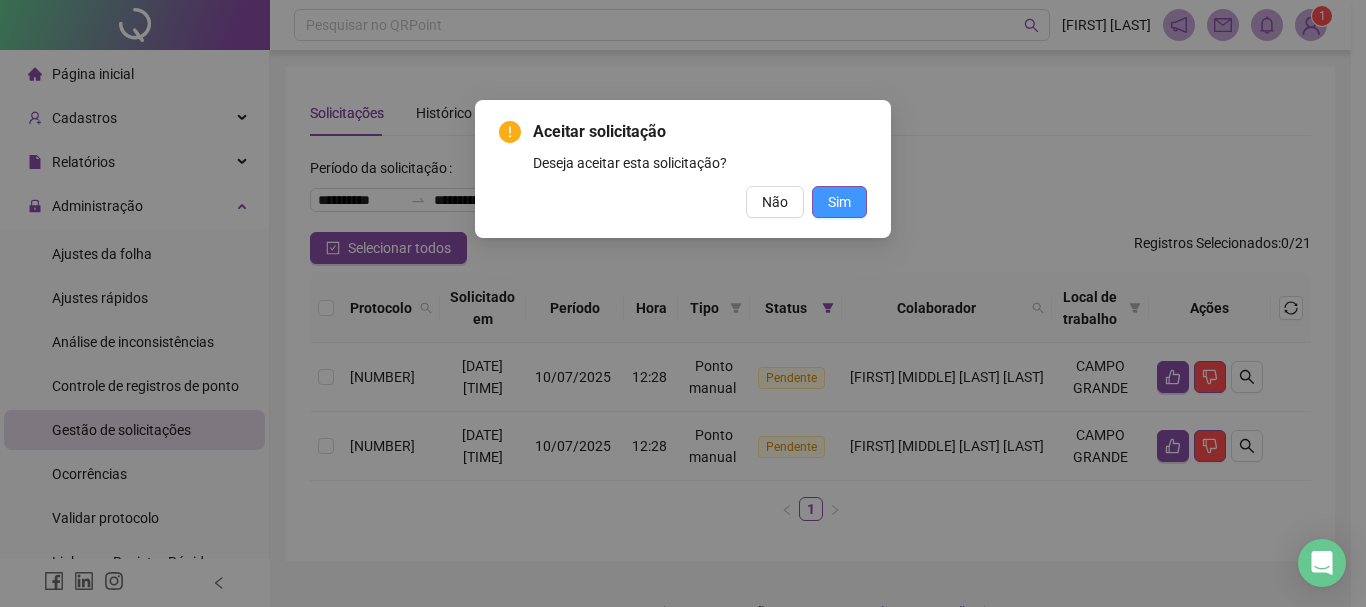 click on "Sim" at bounding box center (839, 202) 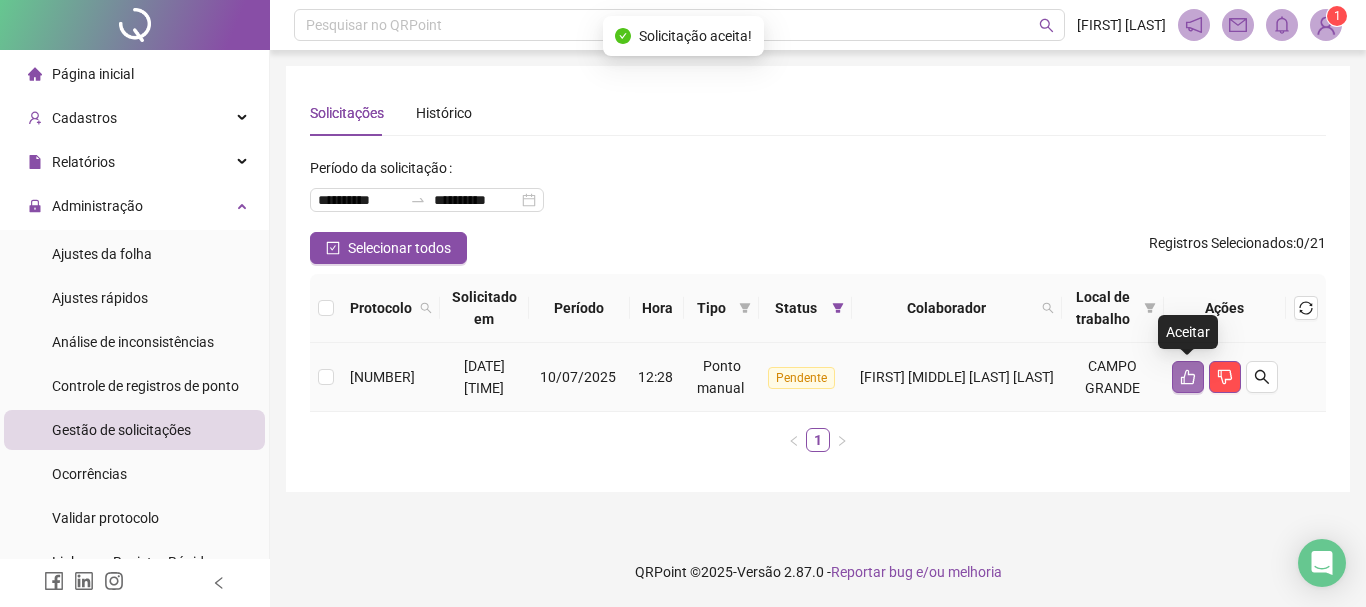 click 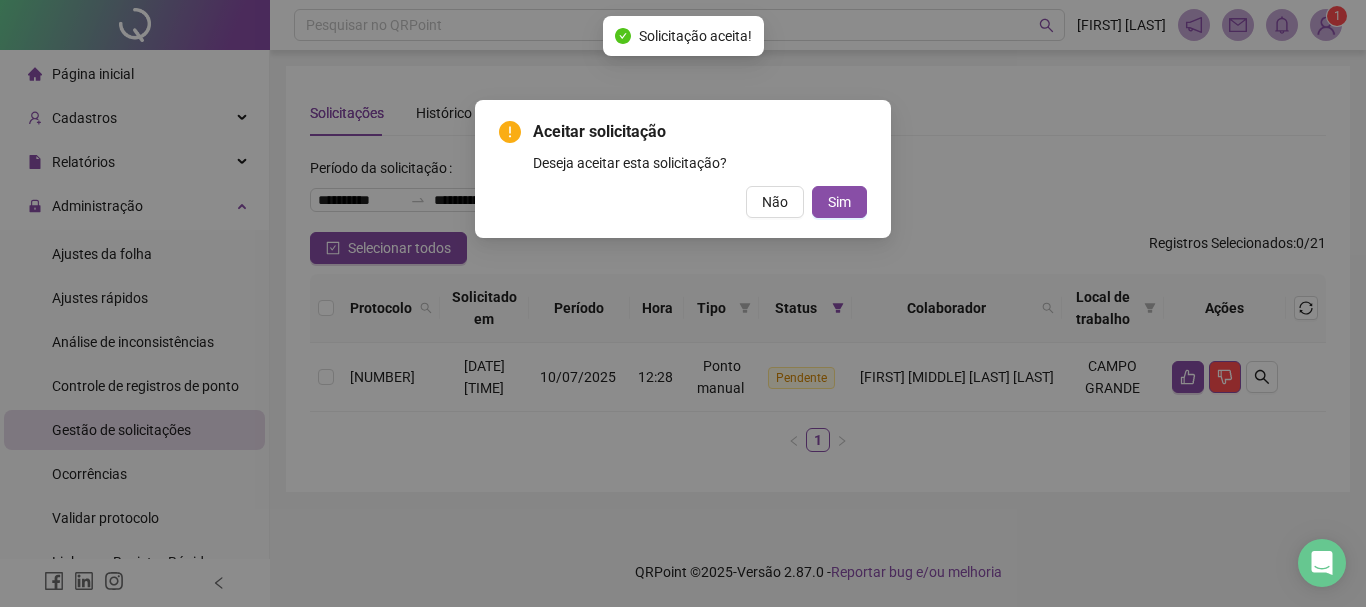 click on "Aceitar solicitação Deseja aceitar esta solicitação? Não Sim" at bounding box center [683, 169] 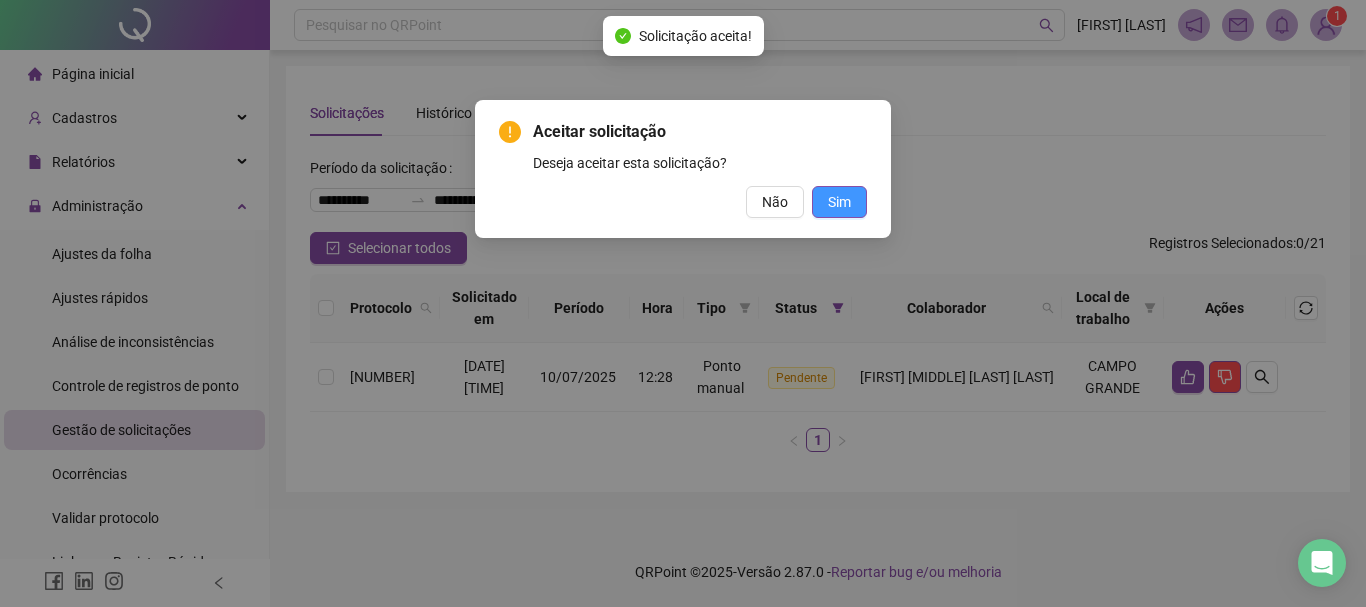 click on "Sim" at bounding box center [839, 202] 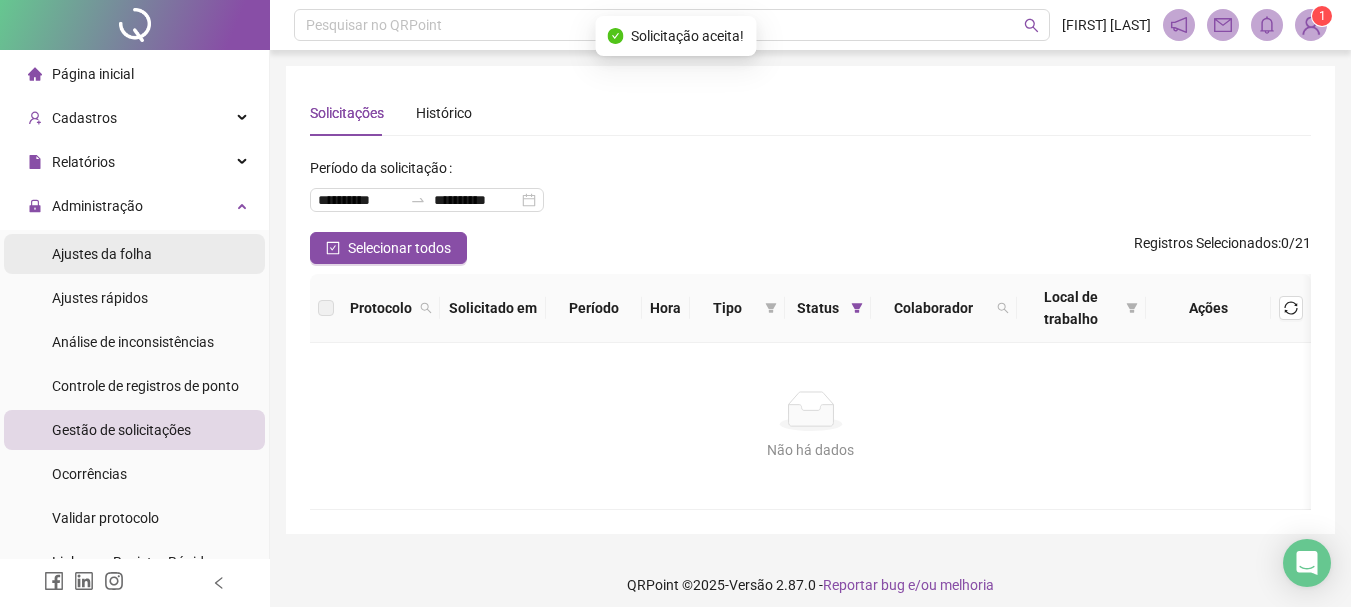 click on "Ajustes da folha" at bounding box center (102, 254) 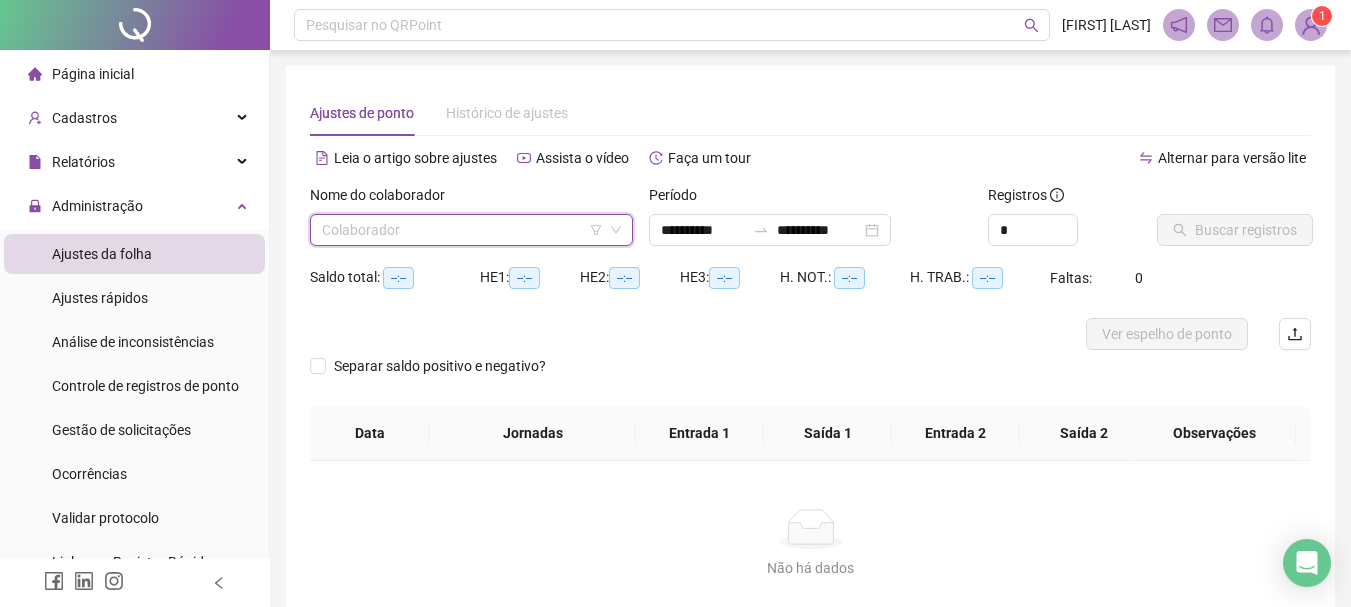 click at bounding box center [465, 230] 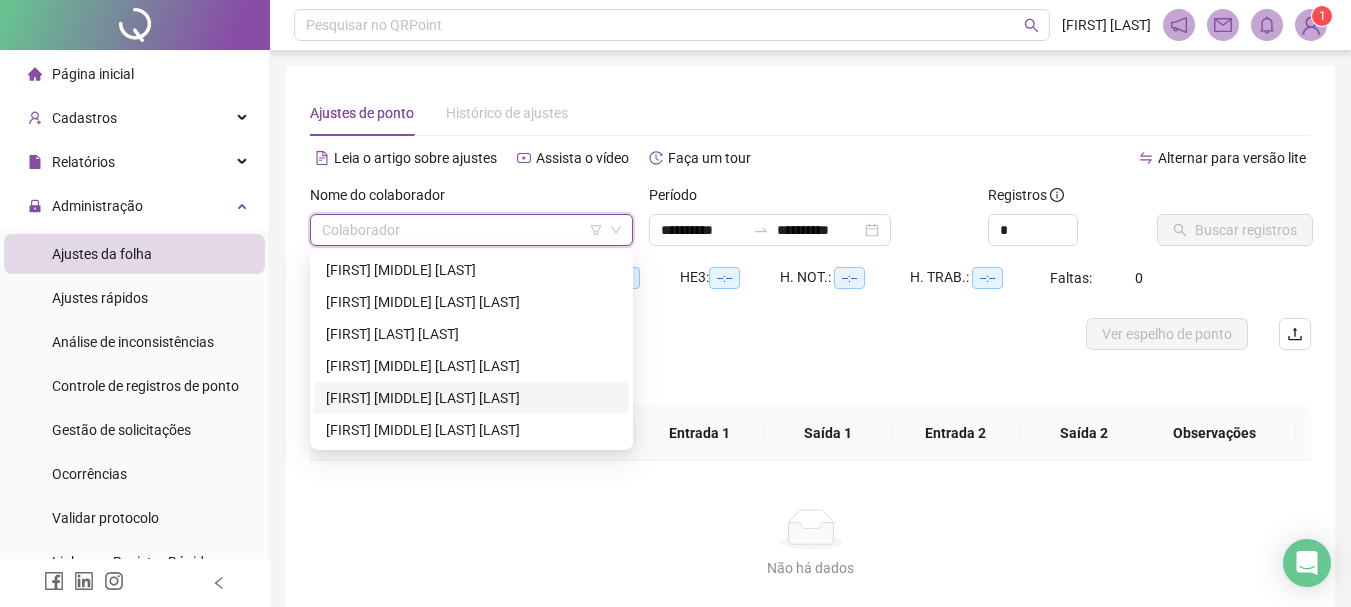 drag, startPoint x: 437, startPoint y: 398, endPoint x: 701, endPoint y: 313, distance: 277.34634 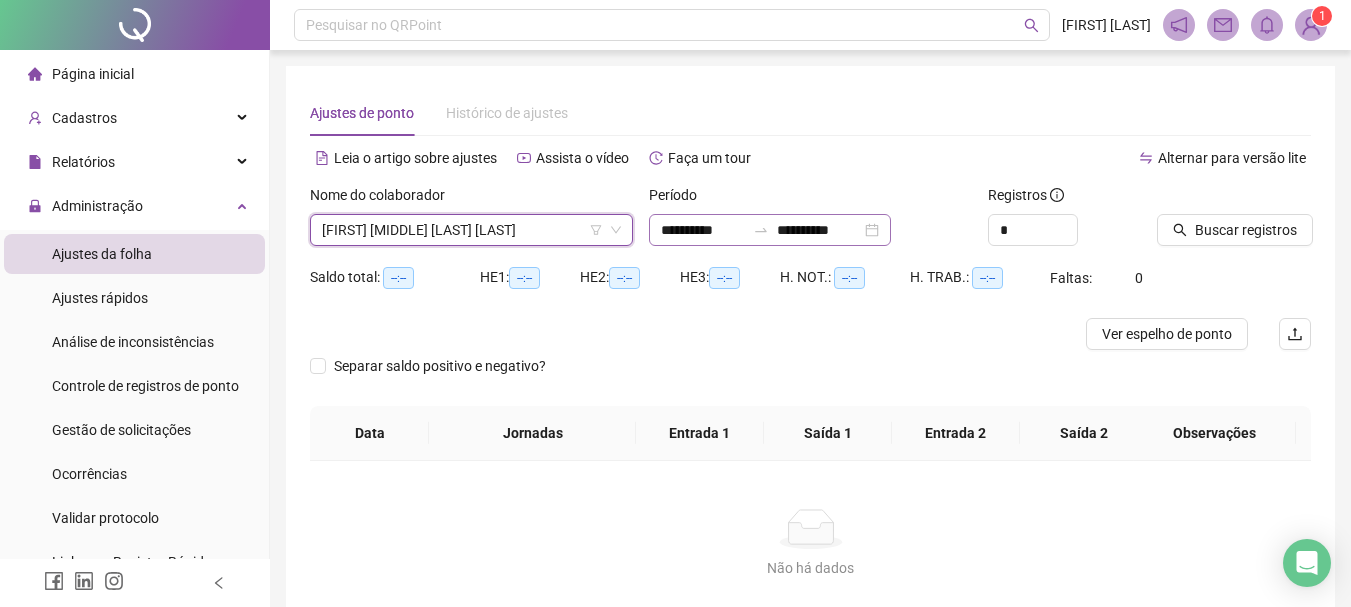 click on "**********" at bounding box center (770, 230) 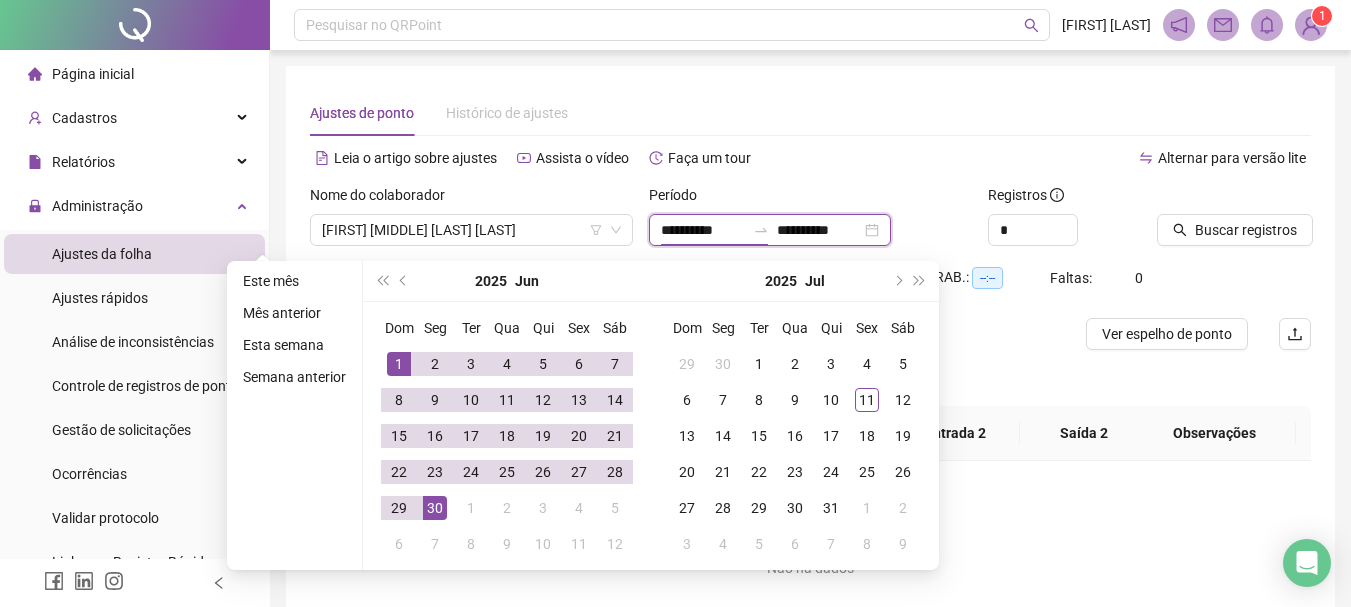 click on "**********" at bounding box center (703, 230) 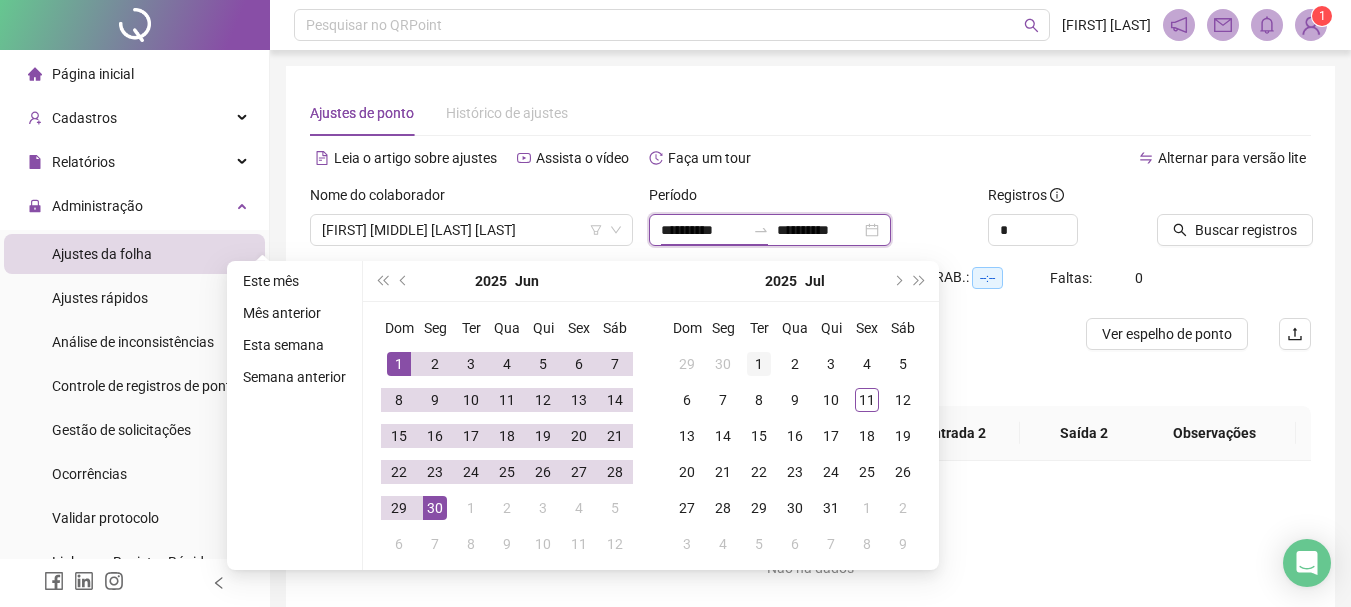 type on "**********" 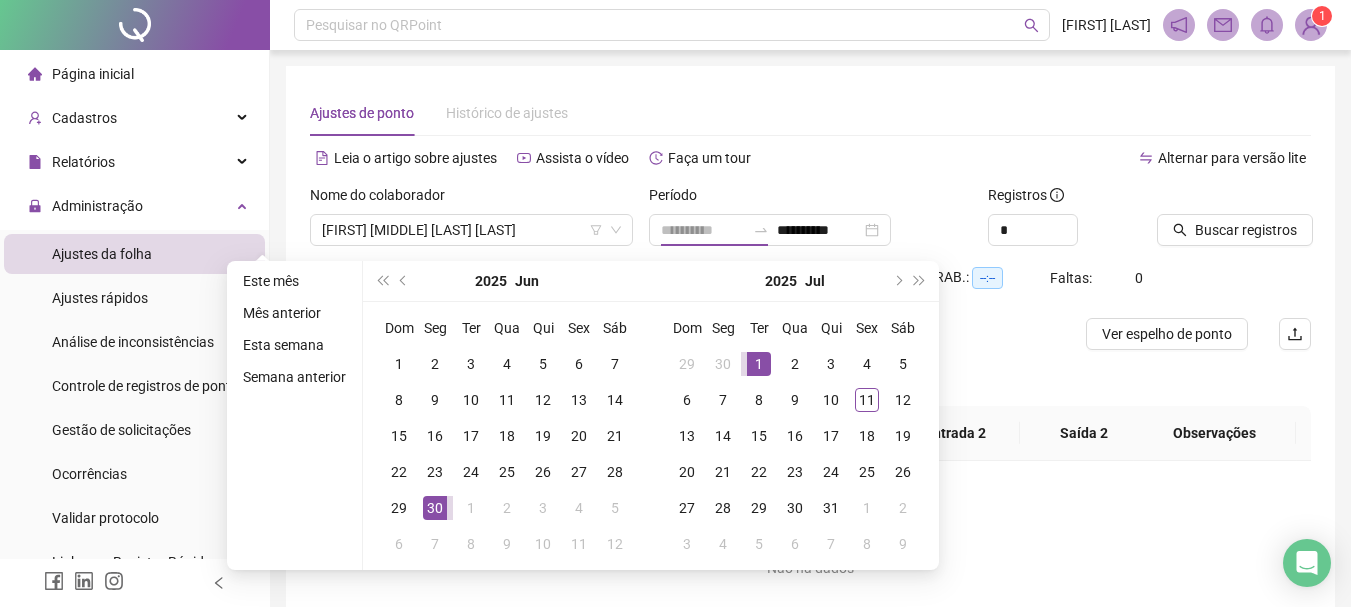 click on "1" at bounding box center [759, 364] 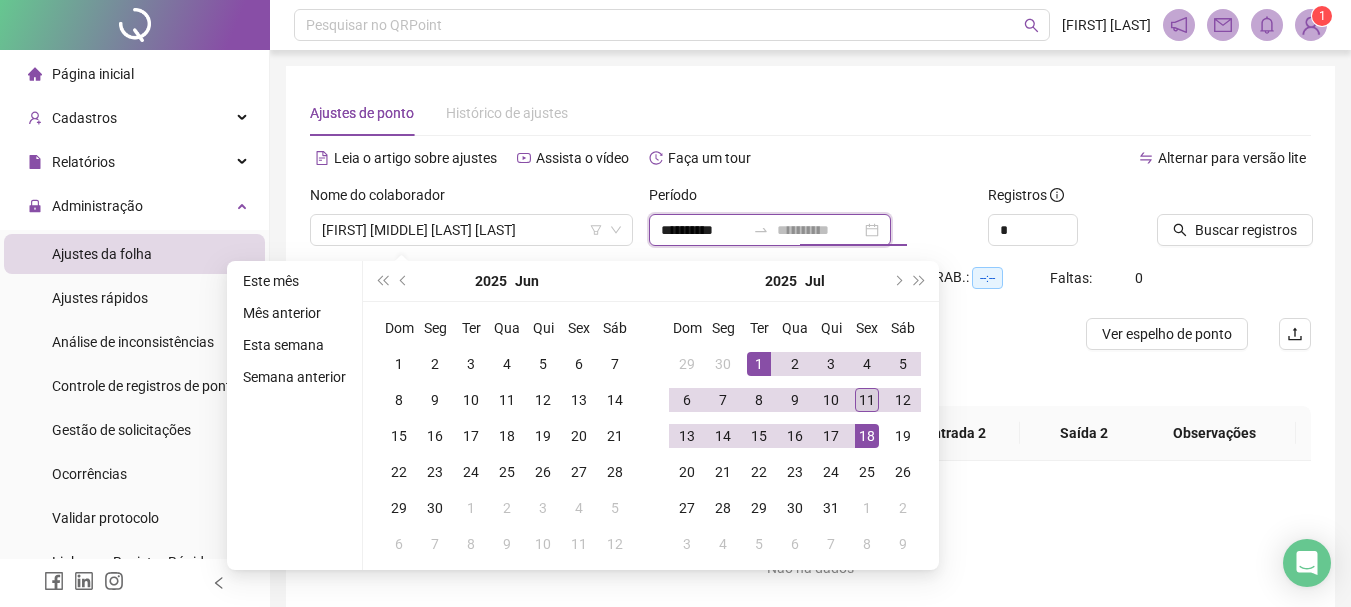 type on "**********" 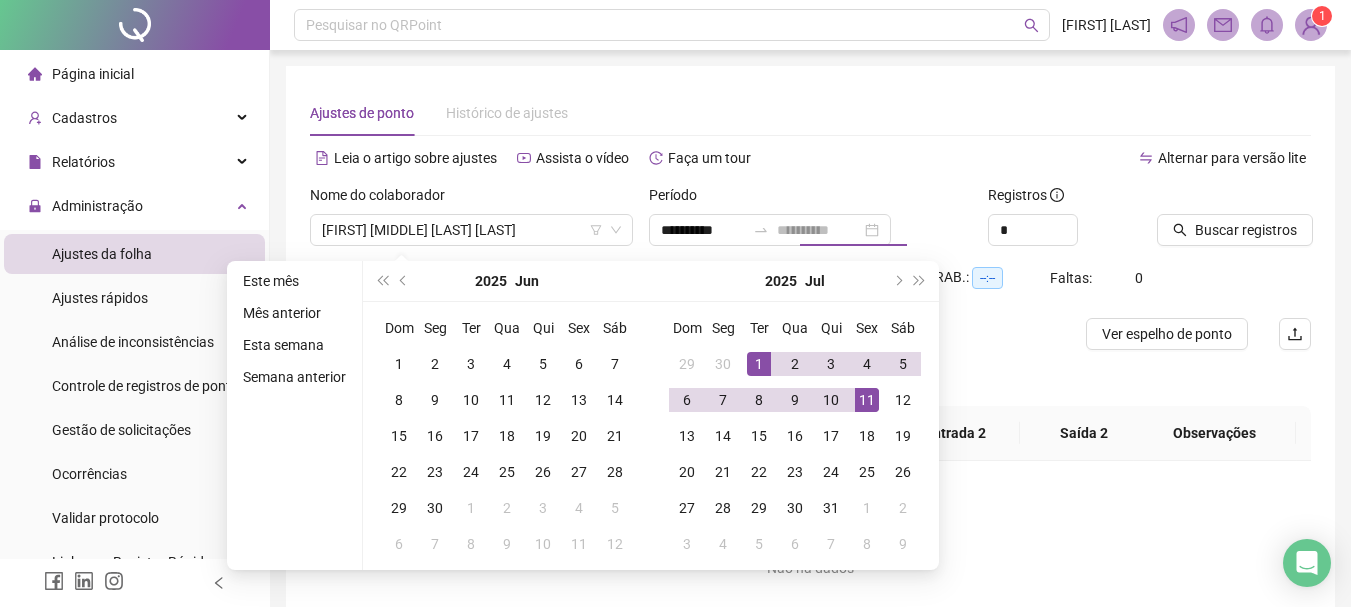 click on "11" at bounding box center (867, 400) 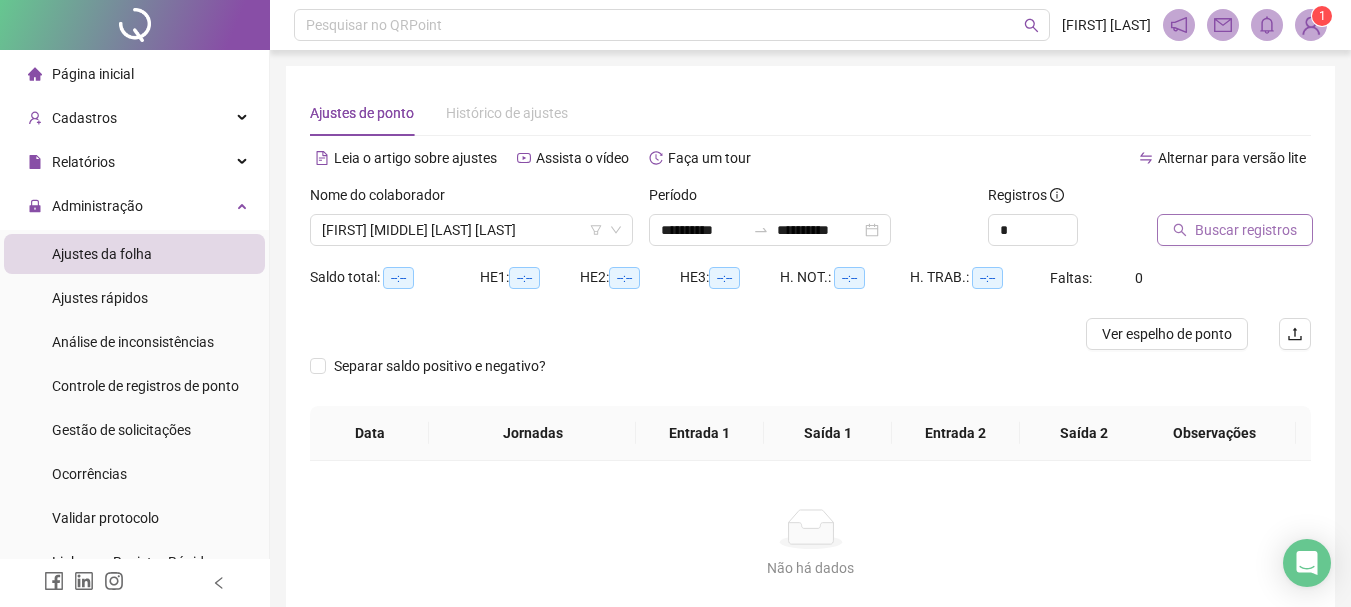 click on "Buscar registros" at bounding box center [1246, 230] 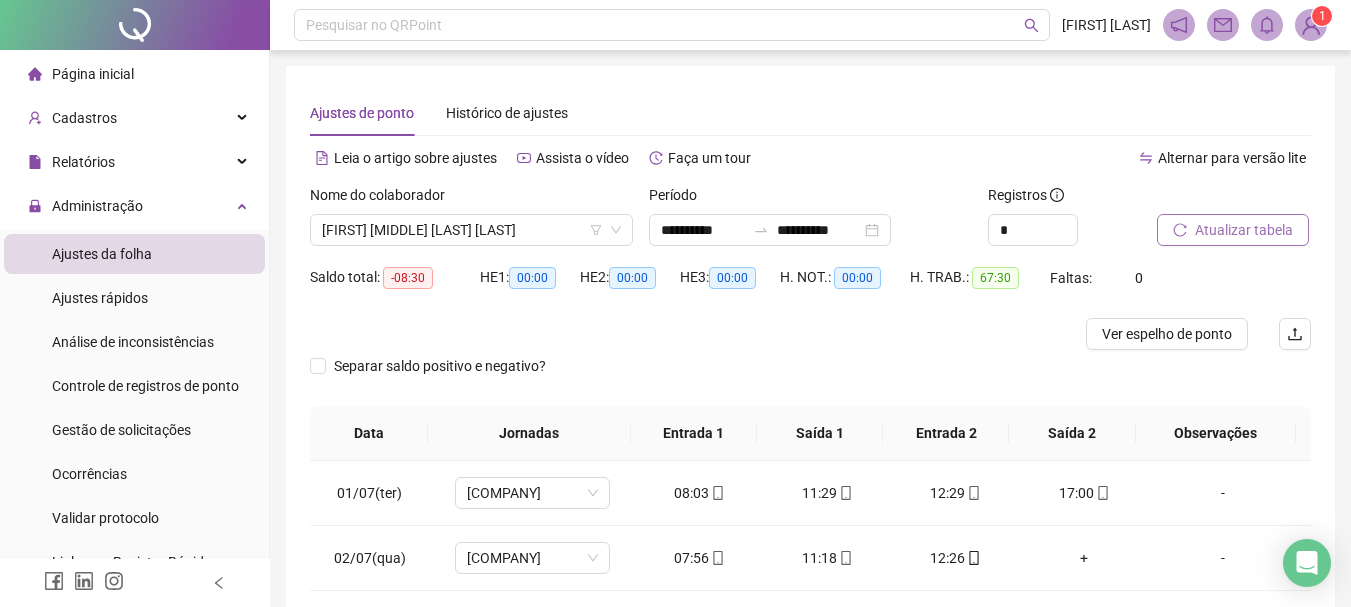 scroll, scrollTop: 200, scrollLeft: 0, axis: vertical 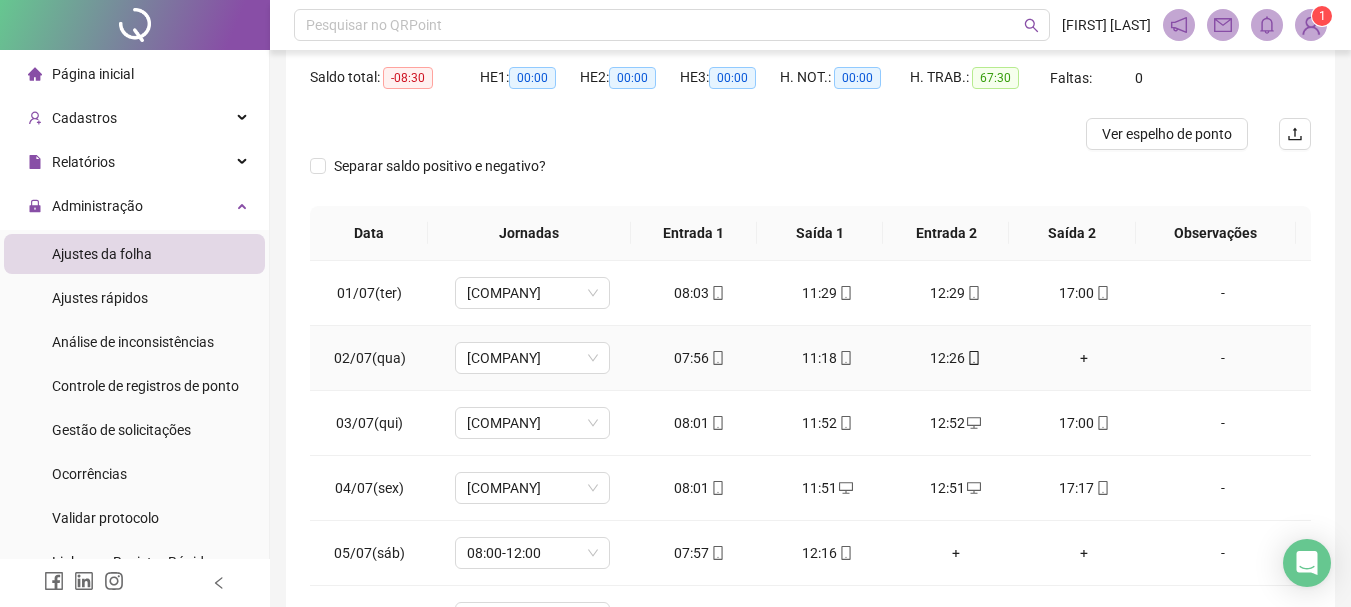 click on "+" at bounding box center [1084, 358] 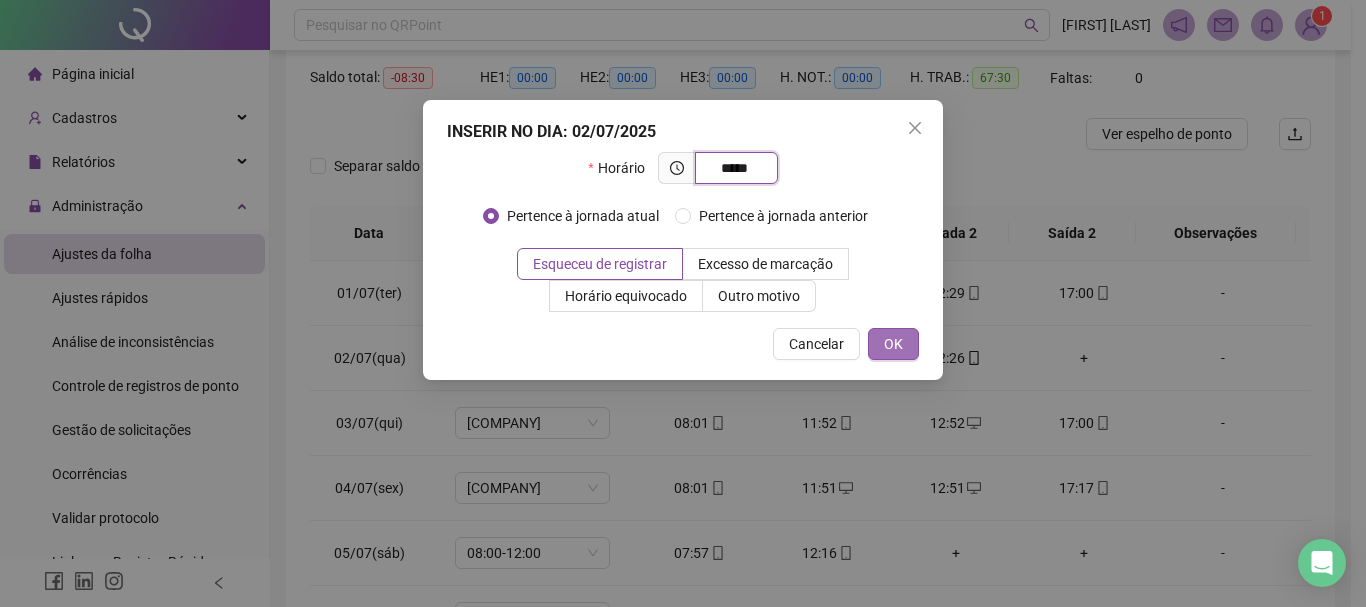 type on "*****" 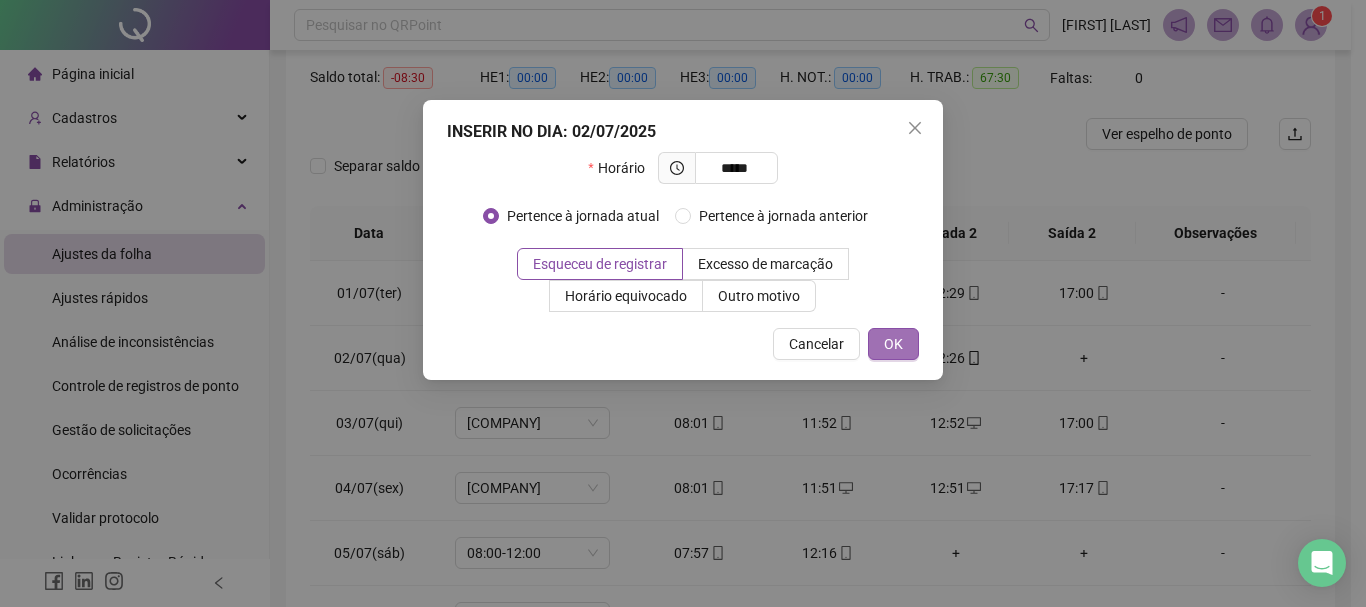 click on "OK" at bounding box center (893, 344) 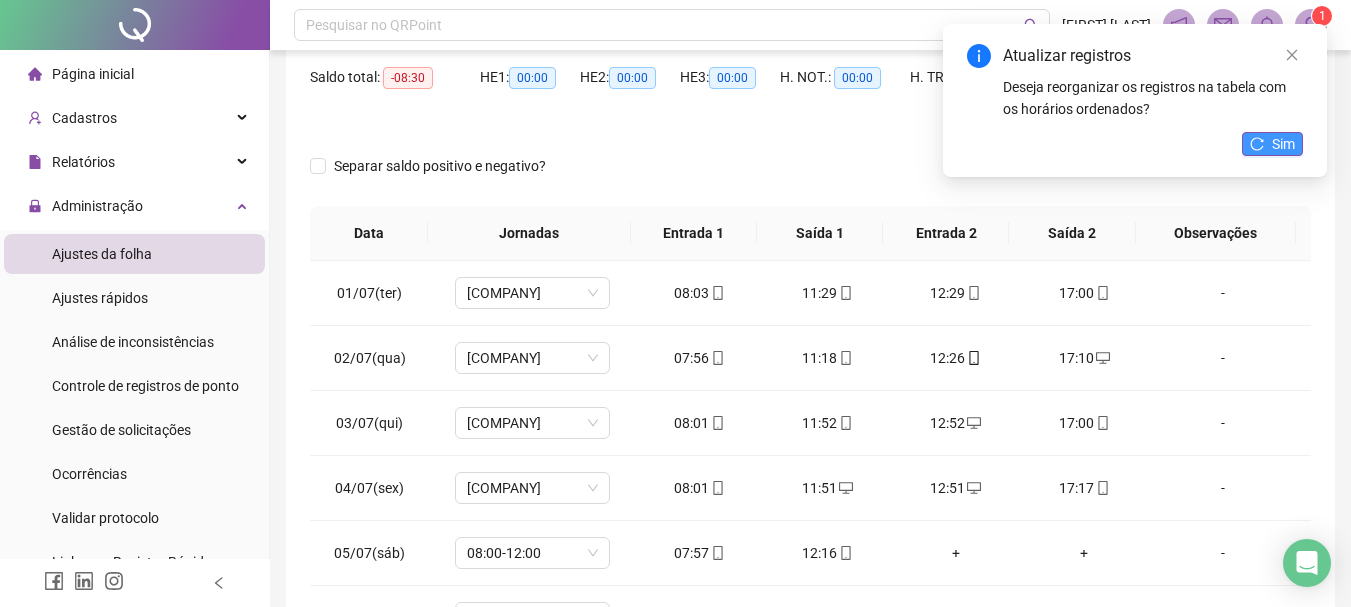 click on "Sim" at bounding box center (1283, 144) 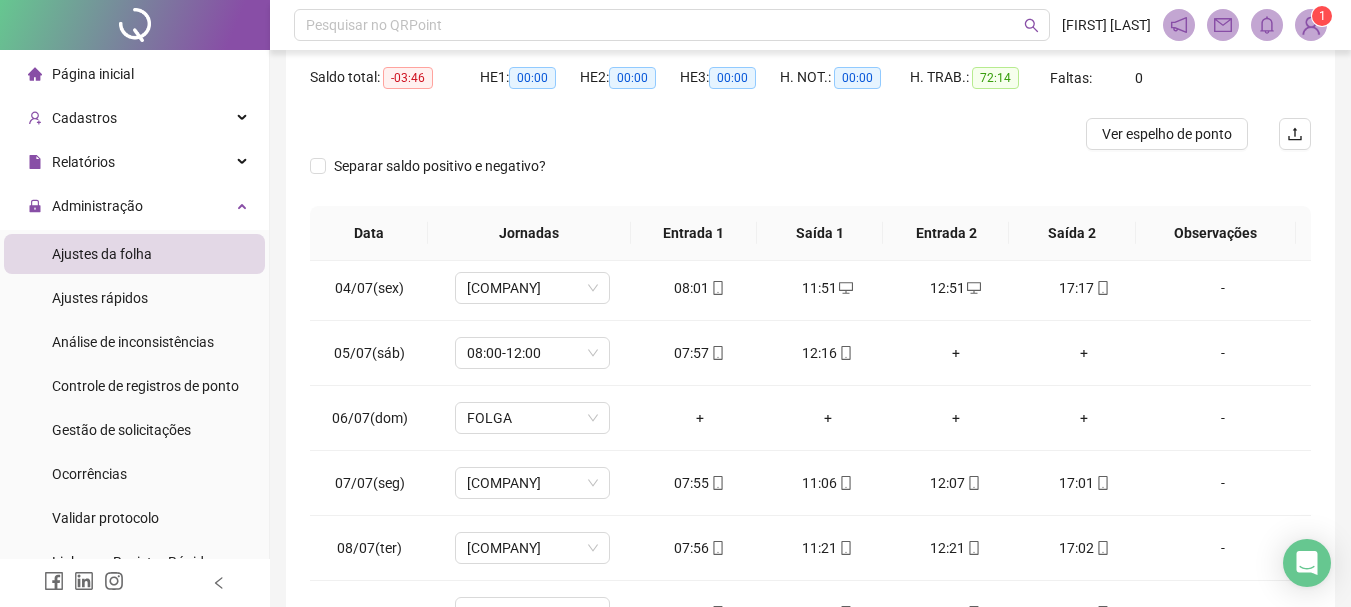 scroll, scrollTop: 288, scrollLeft: 0, axis: vertical 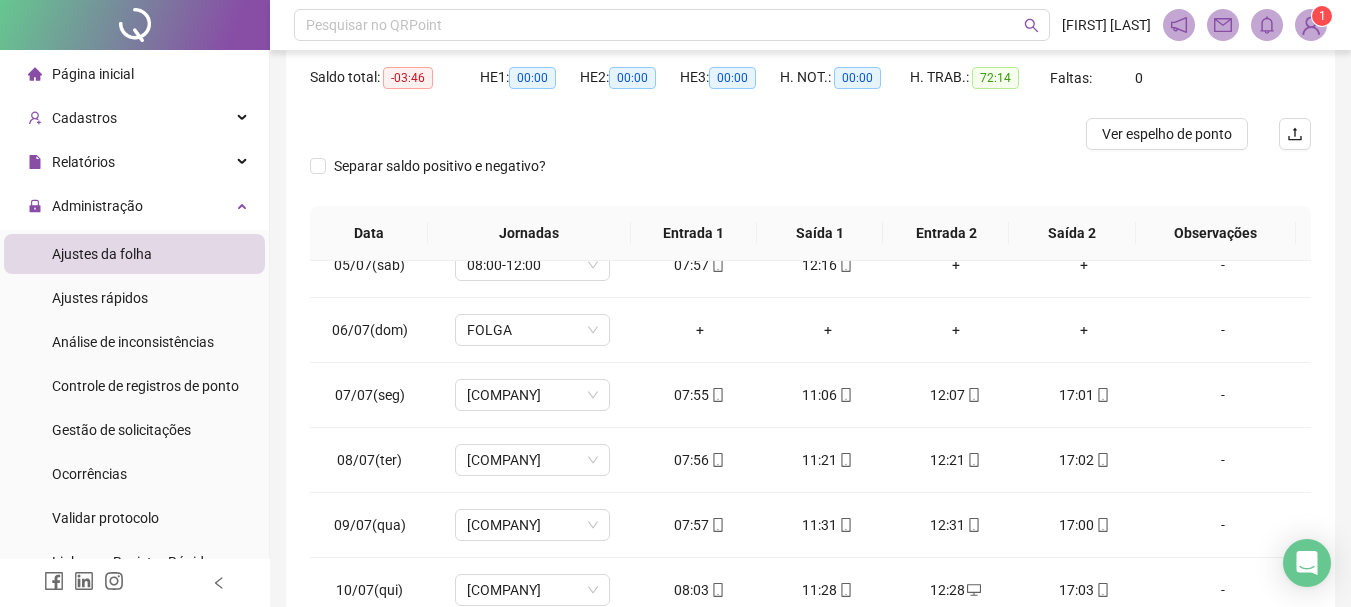 drag, startPoint x: 1357, startPoint y: 455, endPoint x: 1365, endPoint y: 521, distance: 66.48308 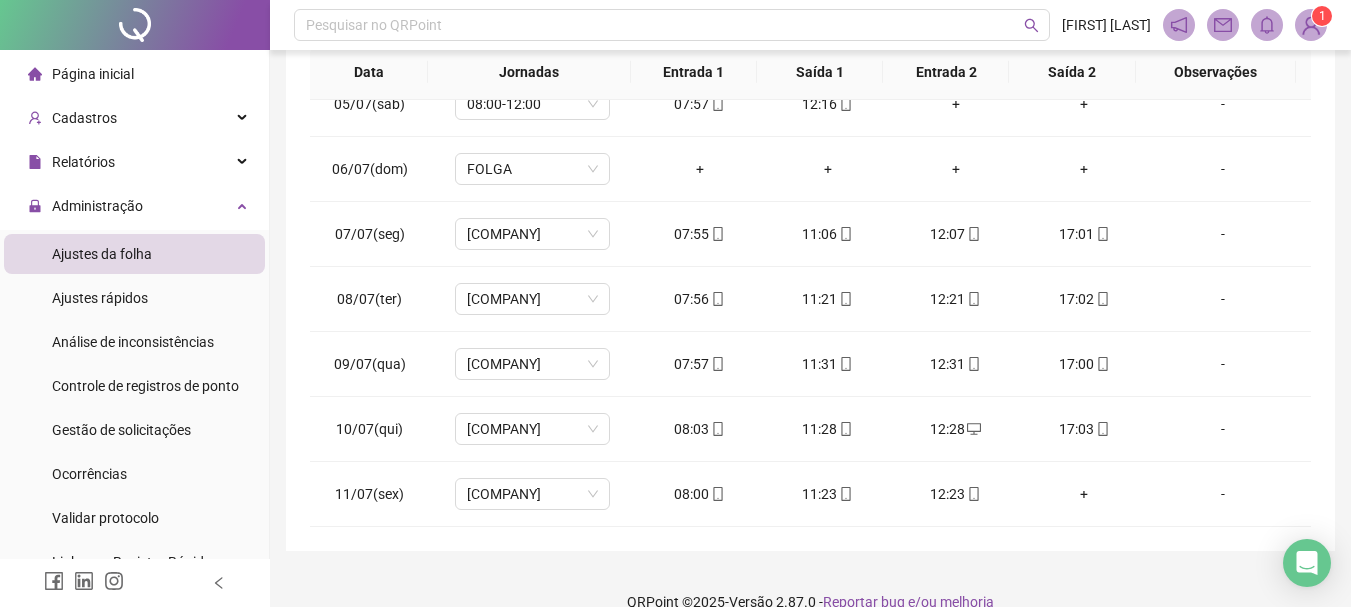 scroll, scrollTop: 366, scrollLeft: 0, axis: vertical 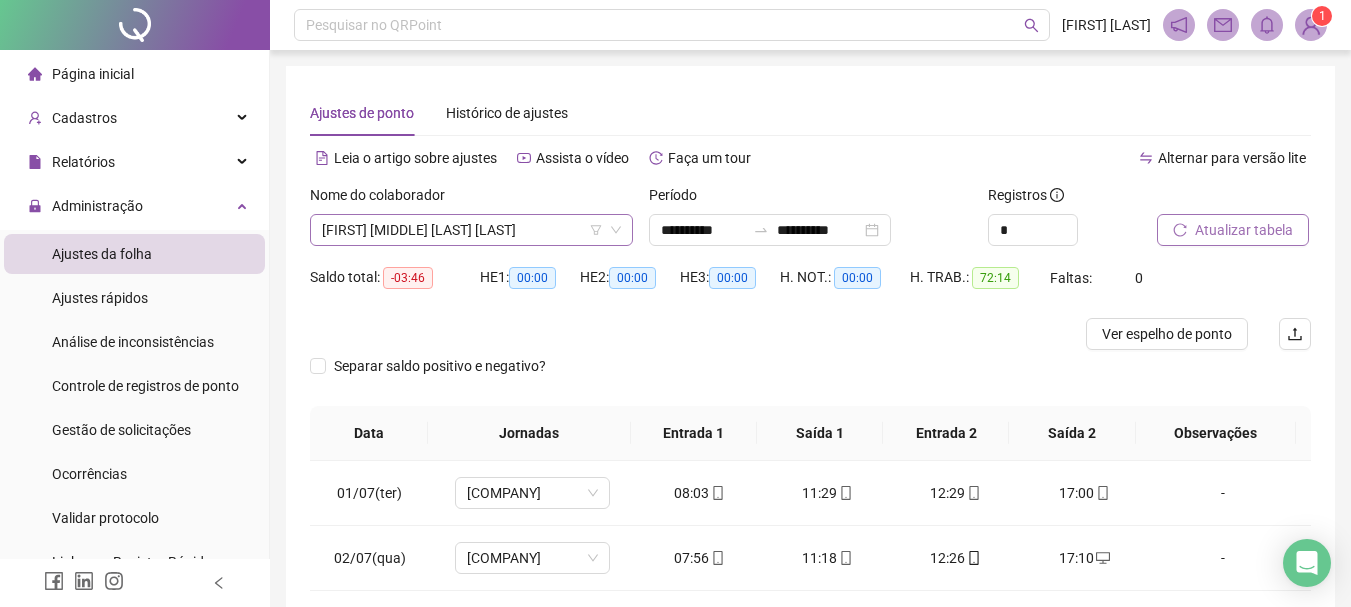 click on "[FIRST] [MIDDLE] [LAST] [LAST]" at bounding box center (471, 230) 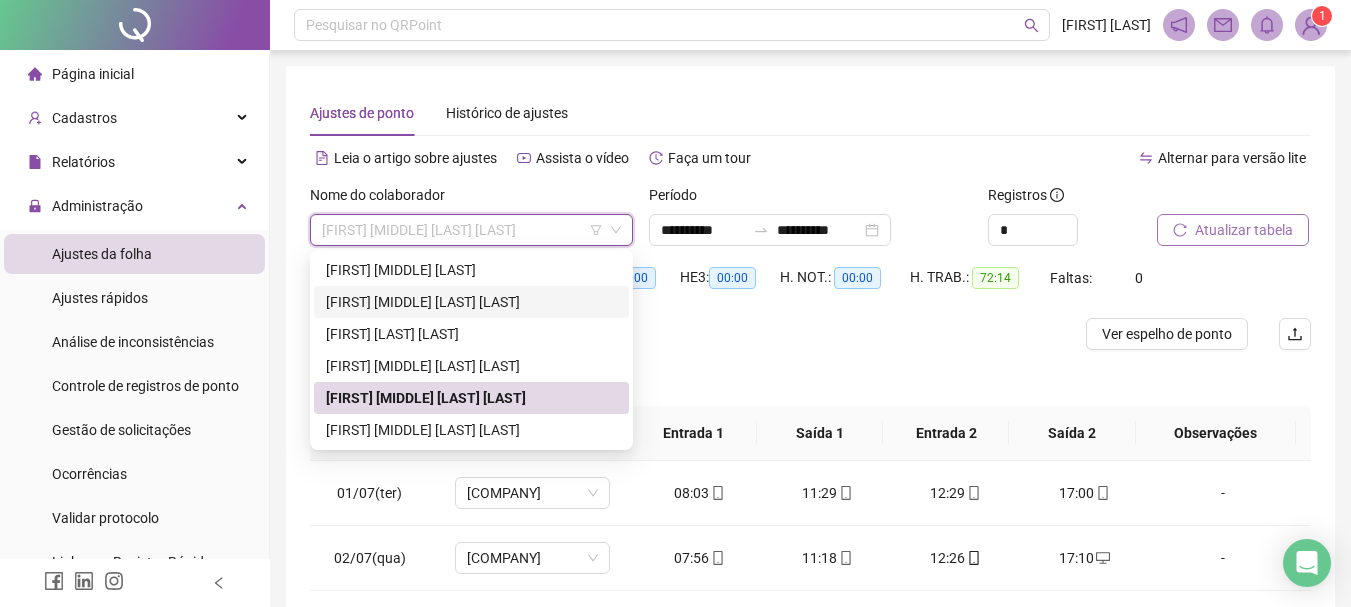 drag, startPoint x: 473, startPoint y: 308, endPoint x: 504, endPoint y: 306, distance: 31.06445 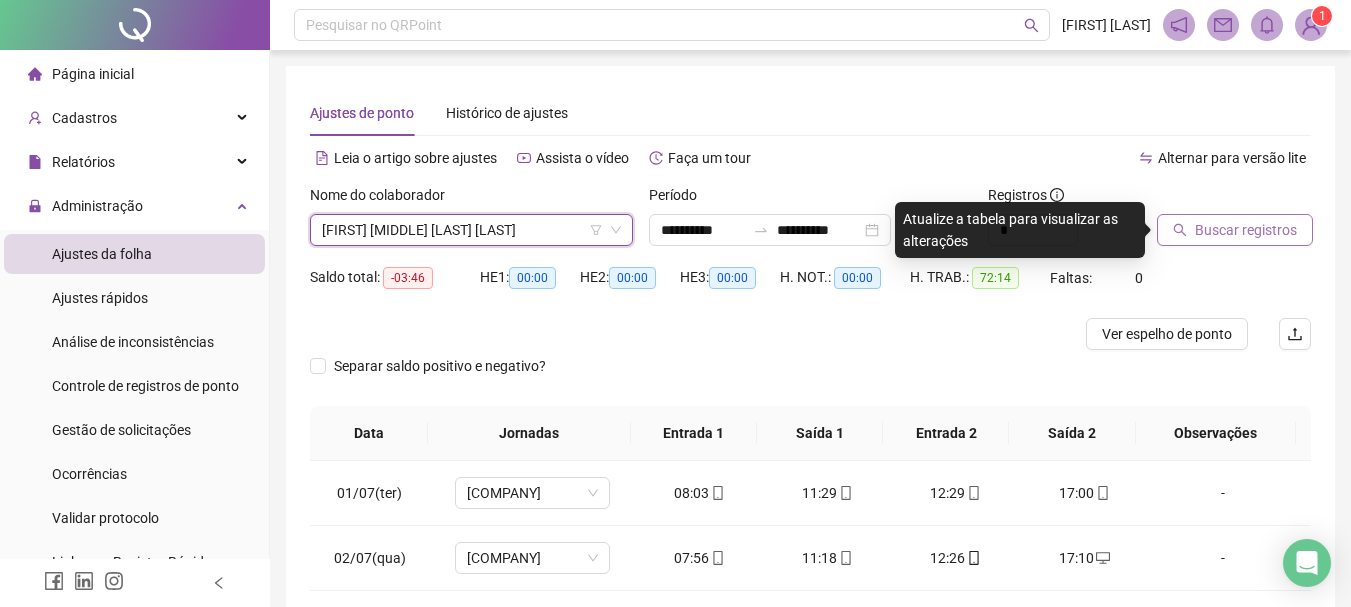 click on "Buscar registros" at bounding box center [1246, 230] 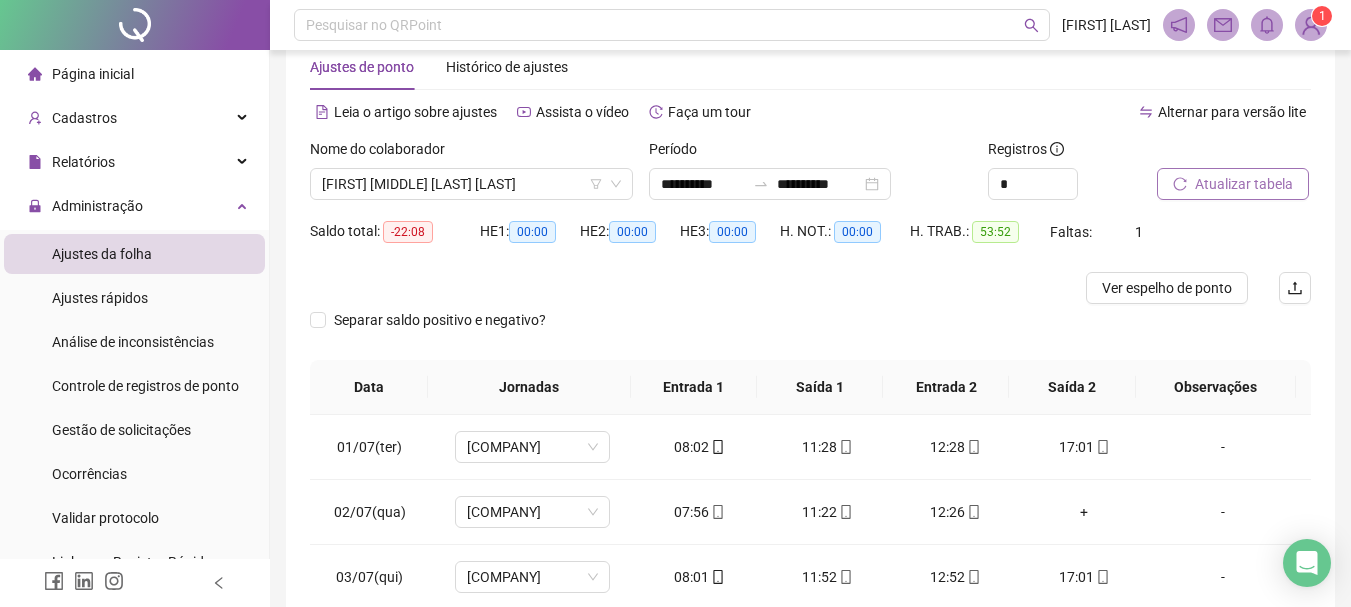 scroll, scrollTop: 100, scrollLeft: 0, axis: vertical 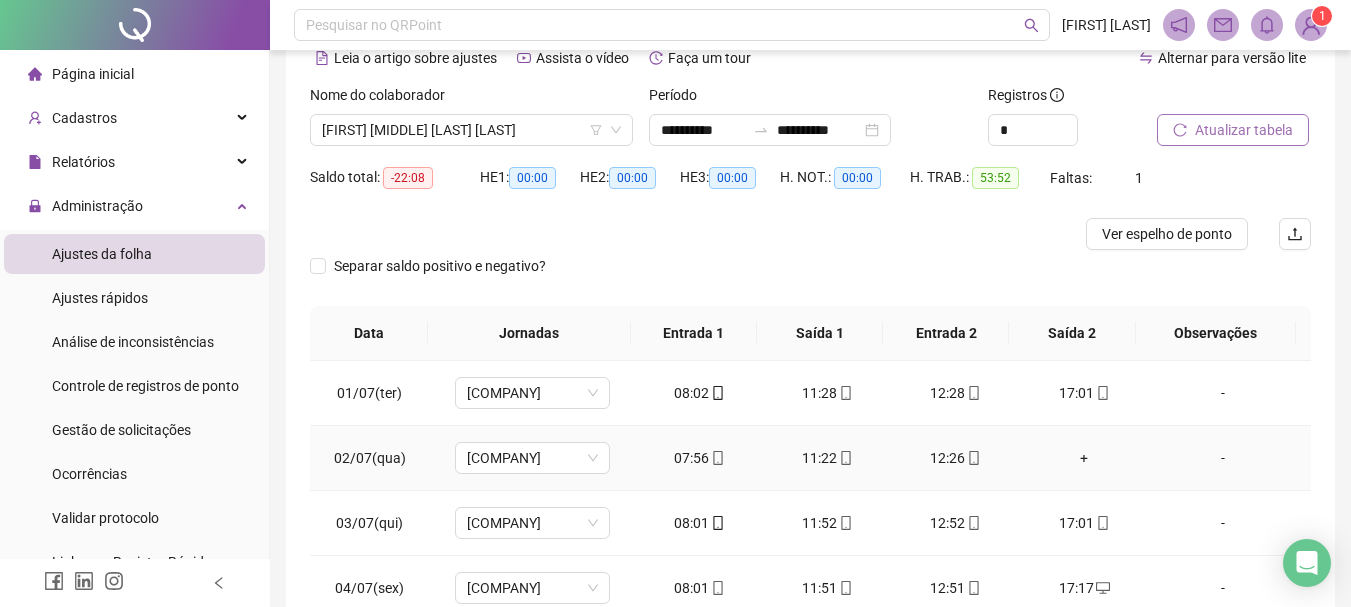 click on "+" at bounding box center (1084, 458) 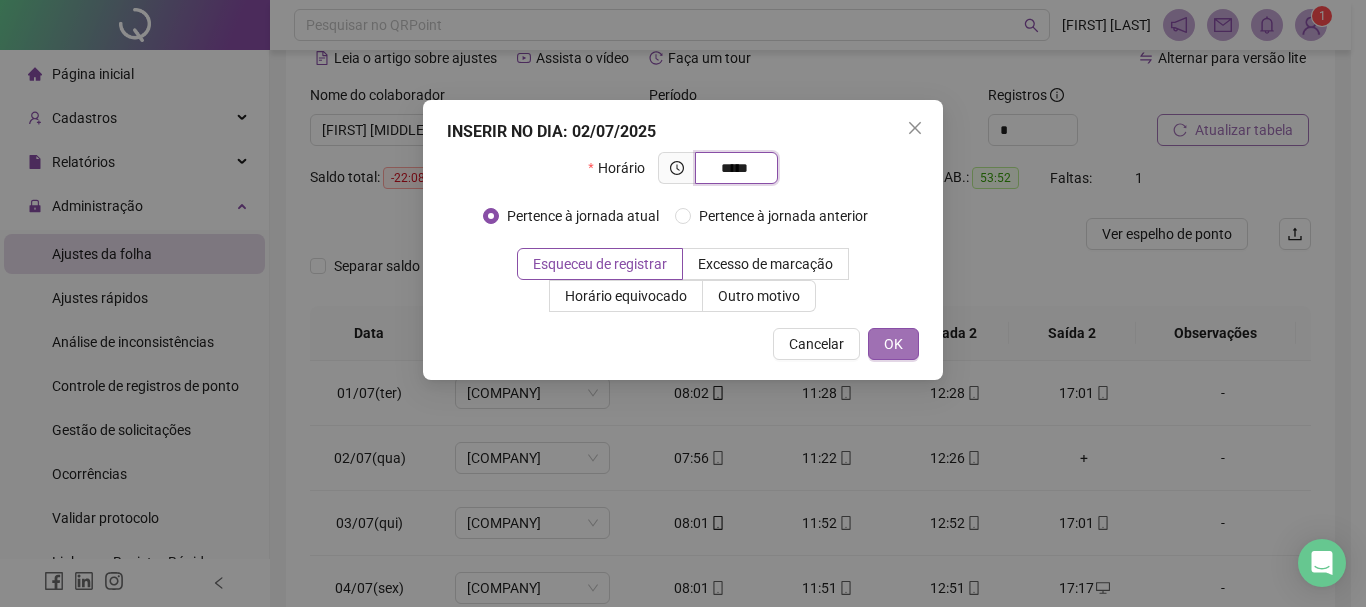 type on "*****" 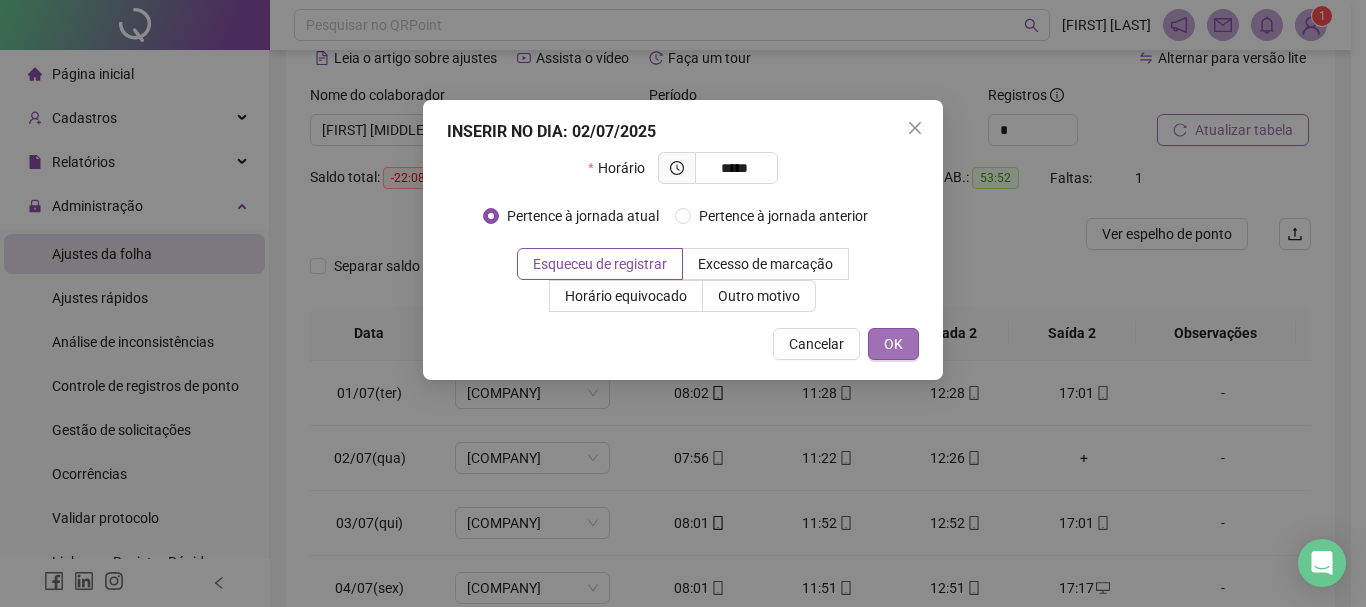 click on "OK" at bounding box center (893, 344) 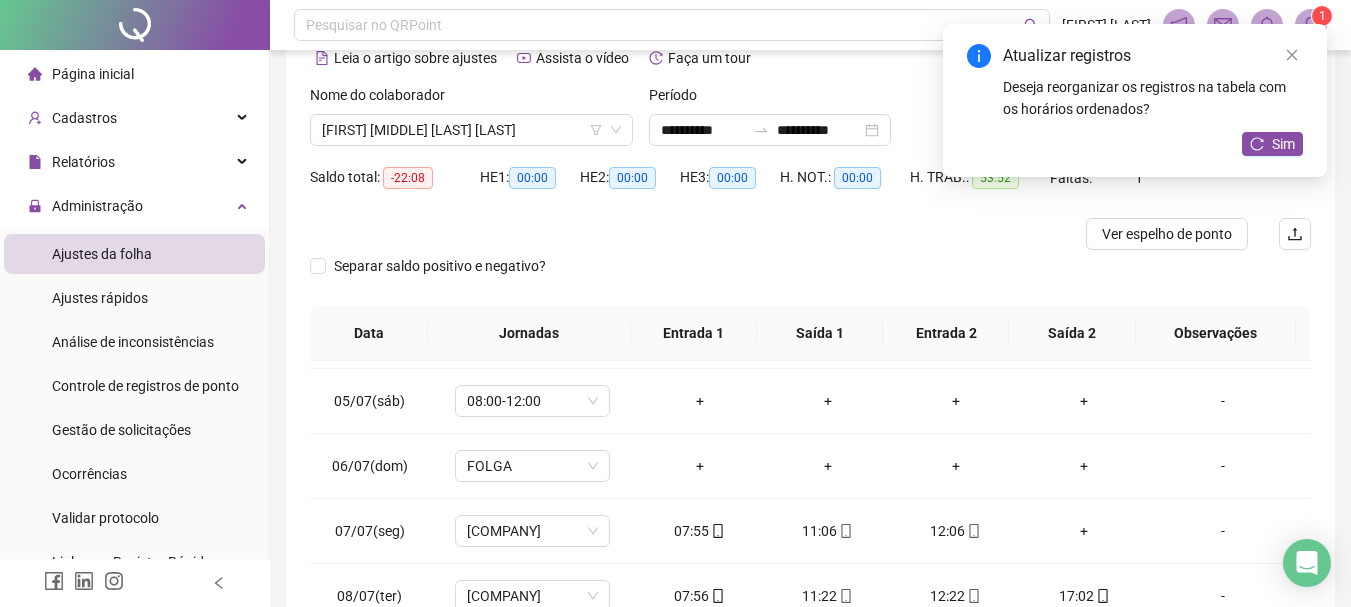 scroll, scrollTop: 288, scrollLeft: 0, axis: vertical 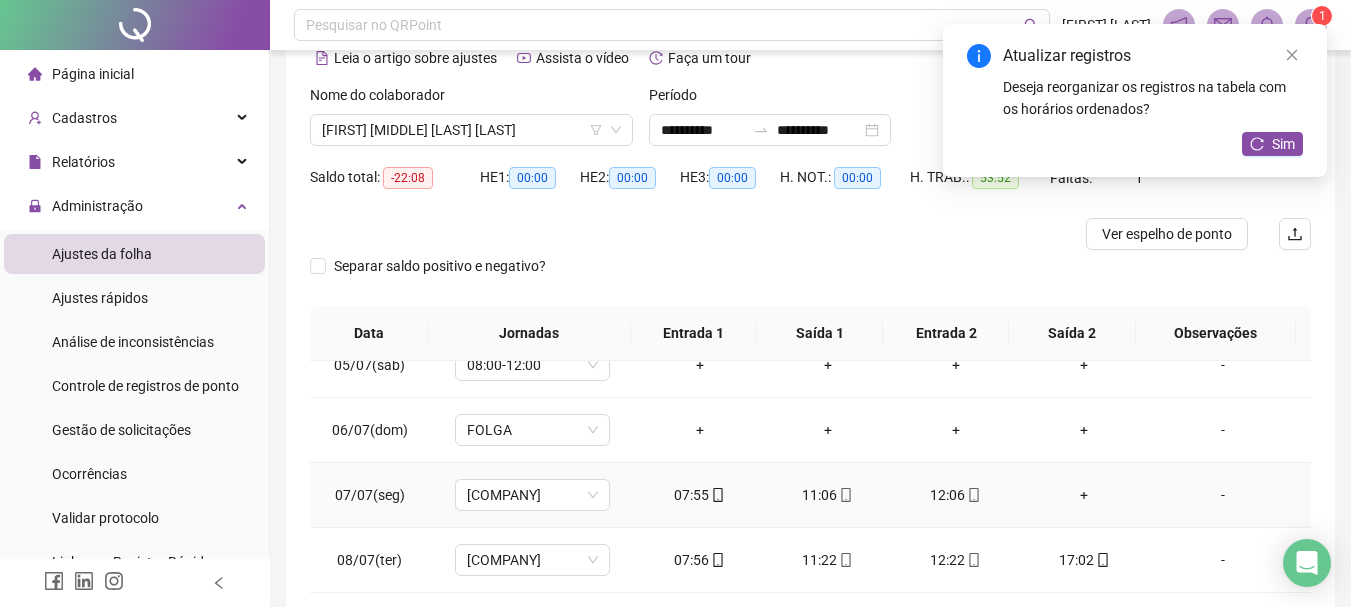 click on "+" at bounding box center [1084, 495] 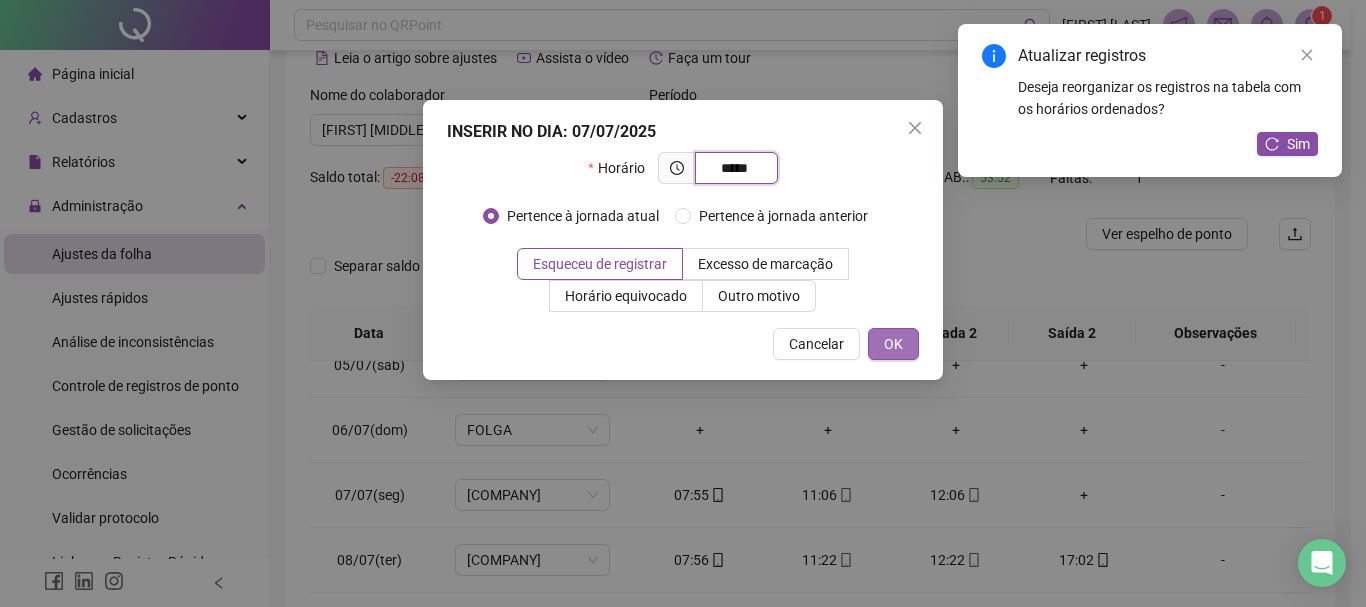 type on "*****" 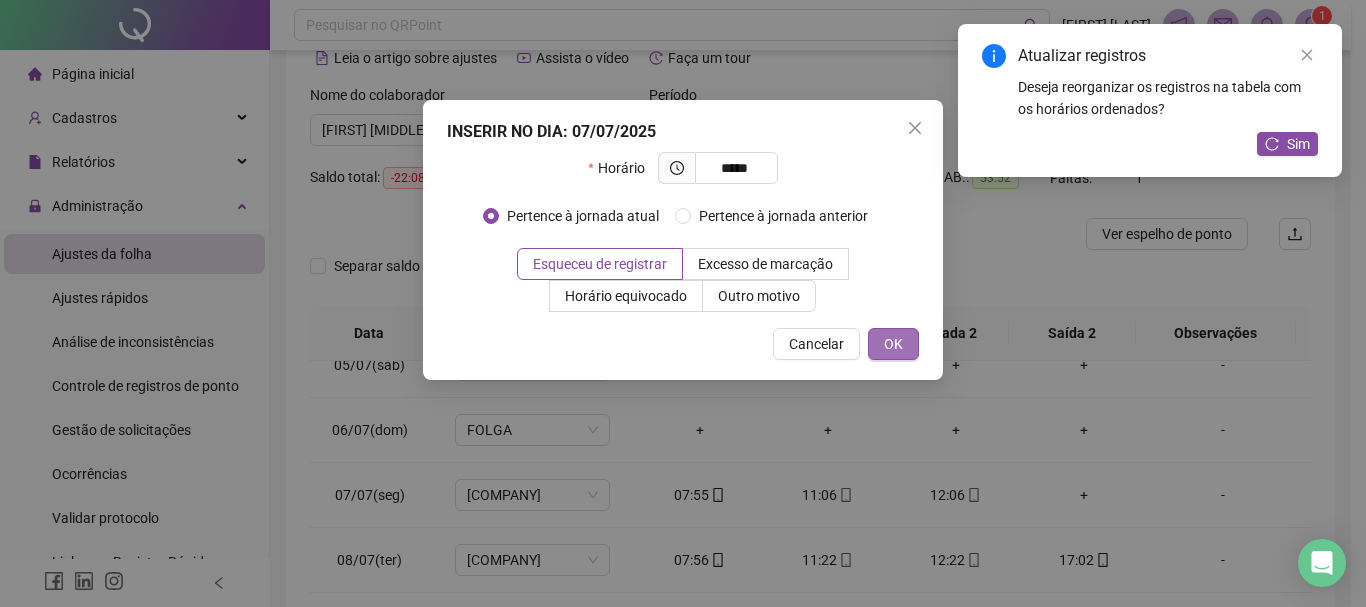 click on "OK" at bounding box center [893, 344] 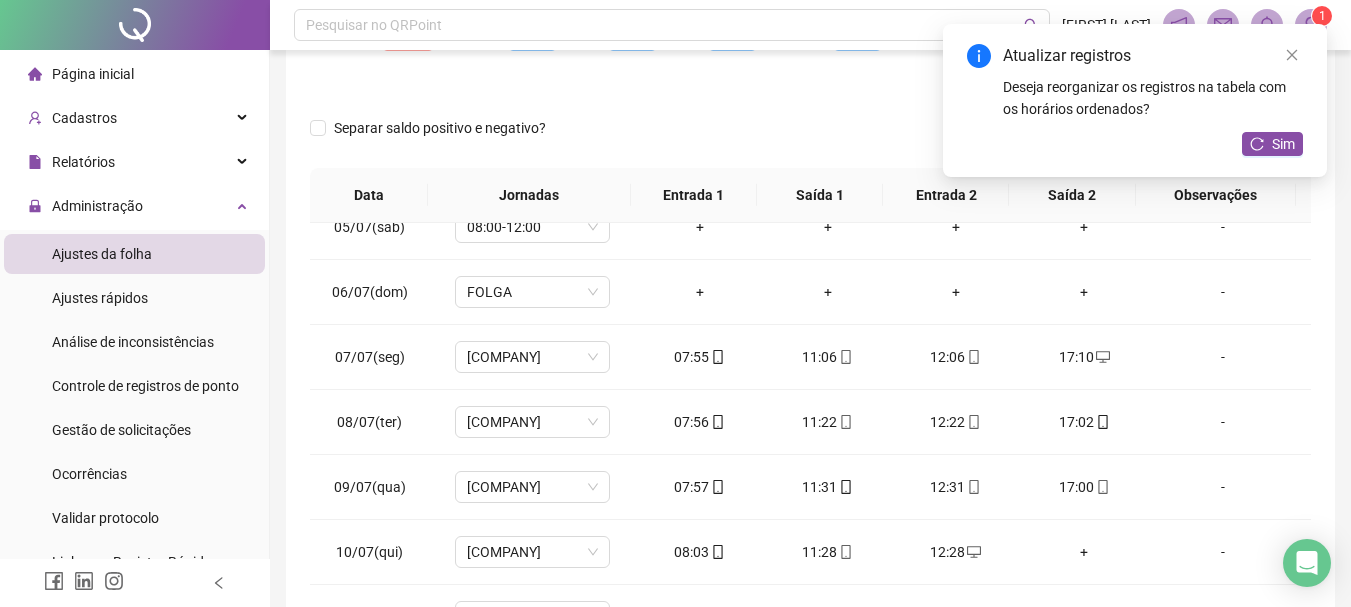 scroll, scrollTop: 300, scrollLeft: 0, axis: vertical 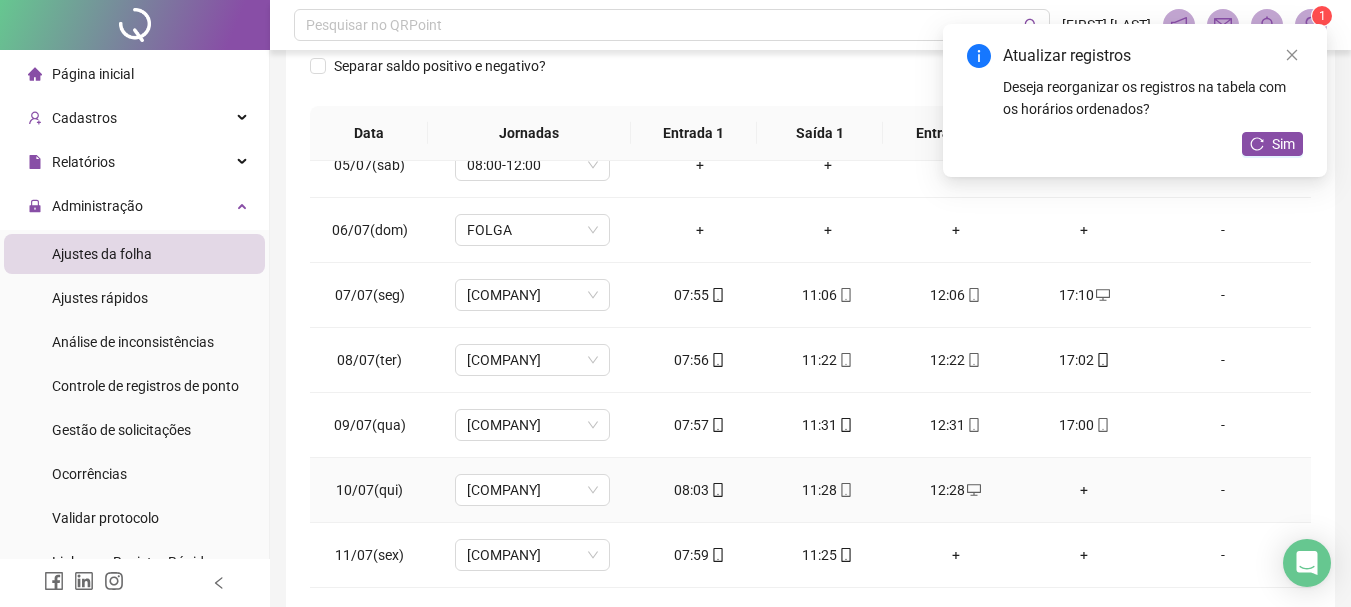 click on "+" at bounding box center (1084, 490) 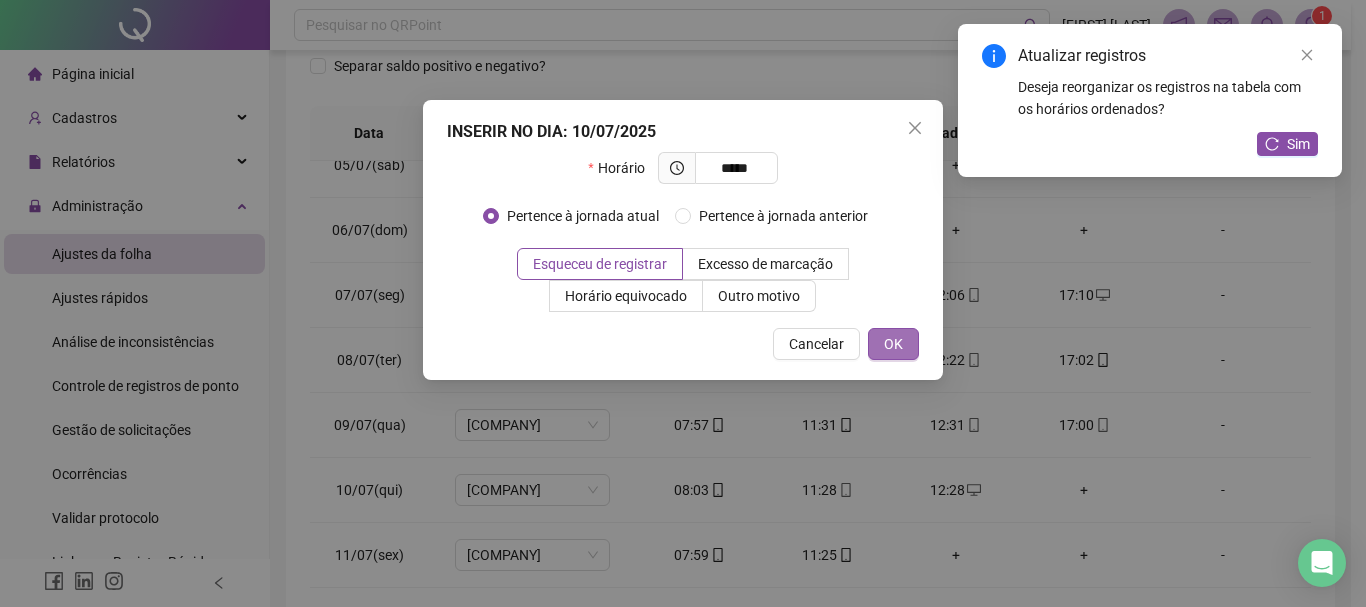type on "*****" 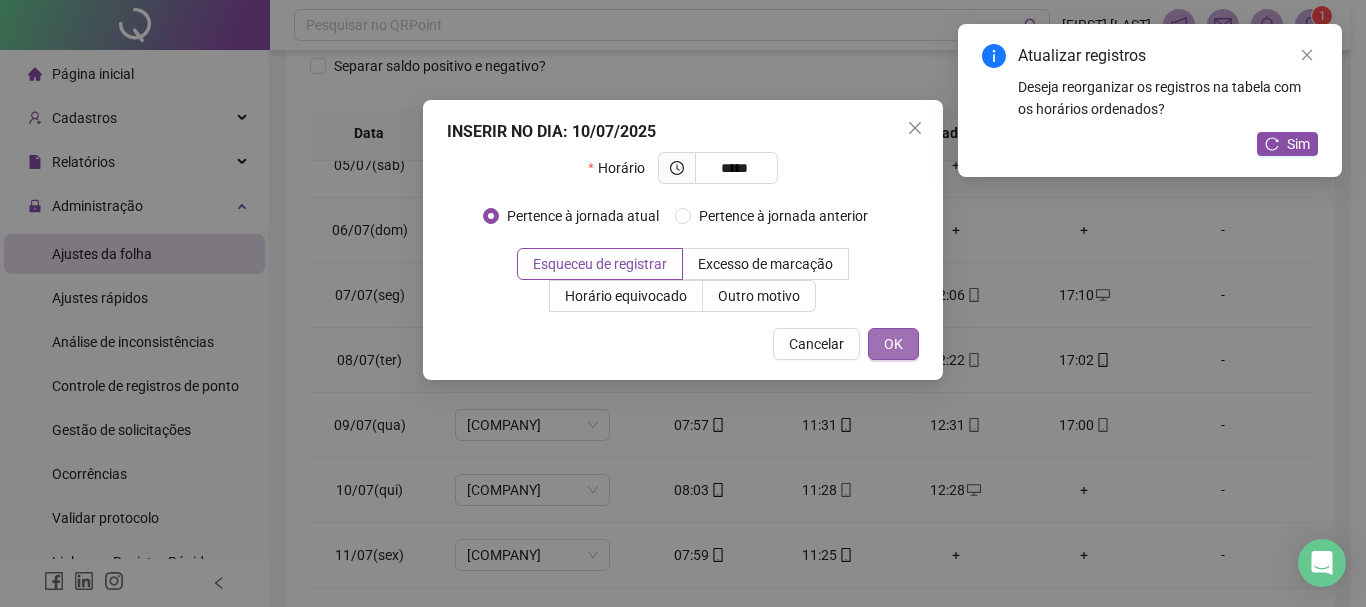 click on "OK" at bounding box center [893, 344] 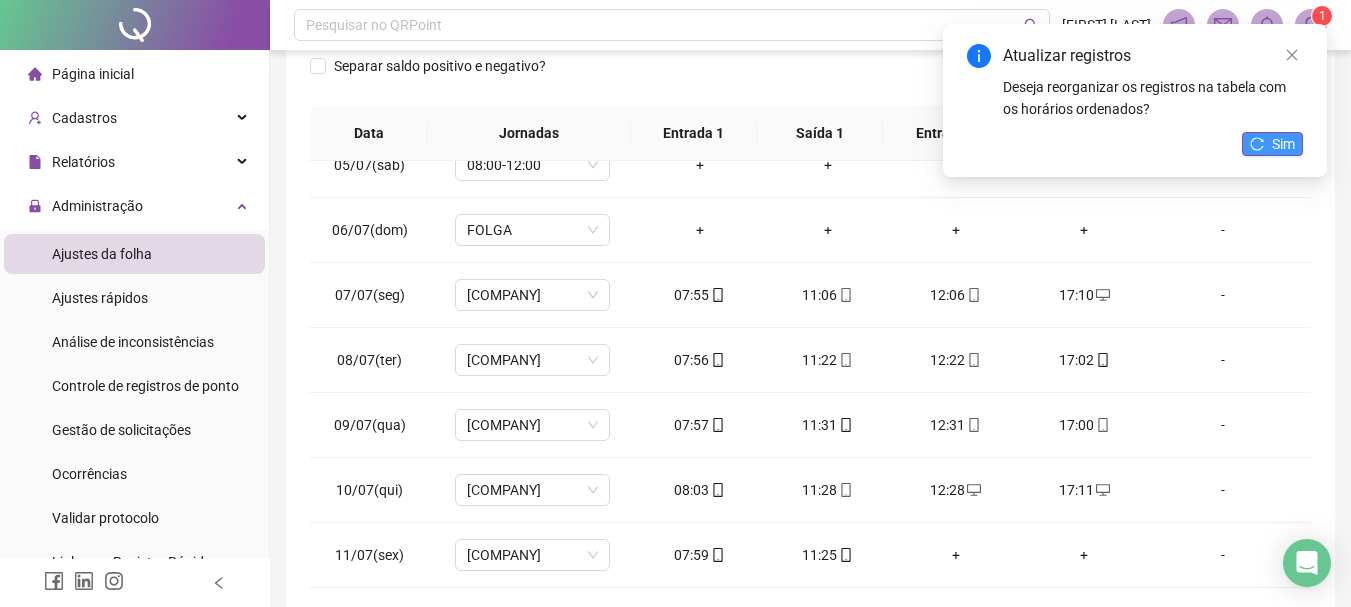 click on "Sim" at bounding box center [1283, 144] 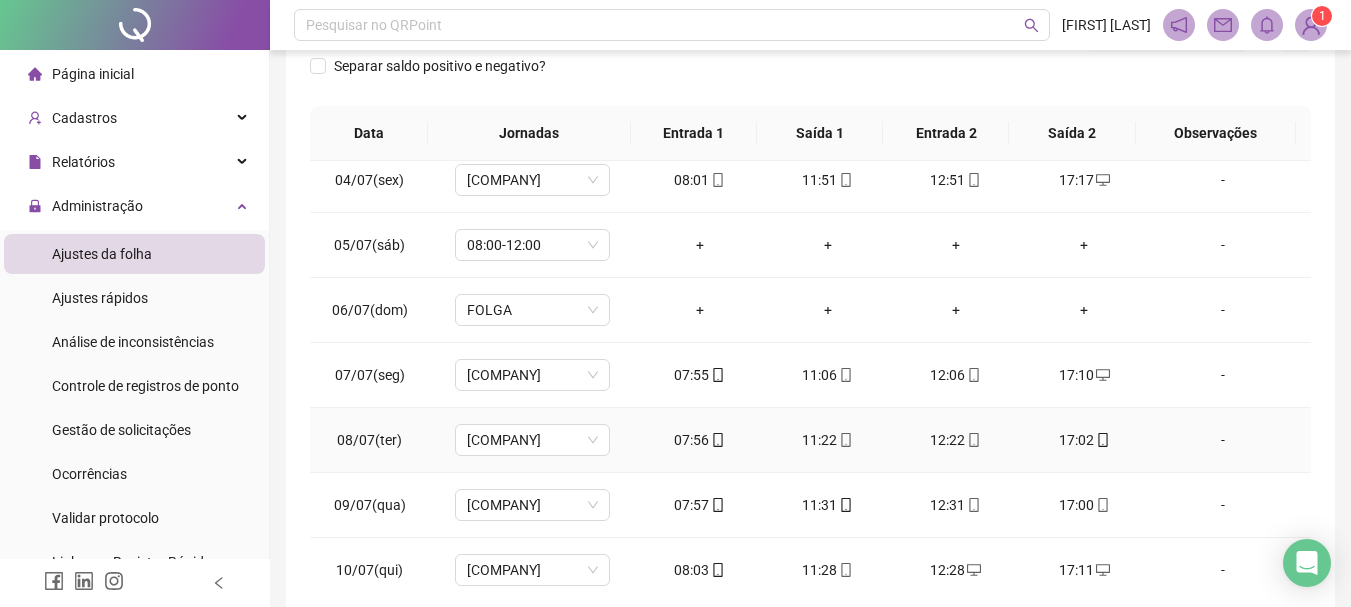 scroll, scrollTop: 0, scrollLeft: 0, axis: both 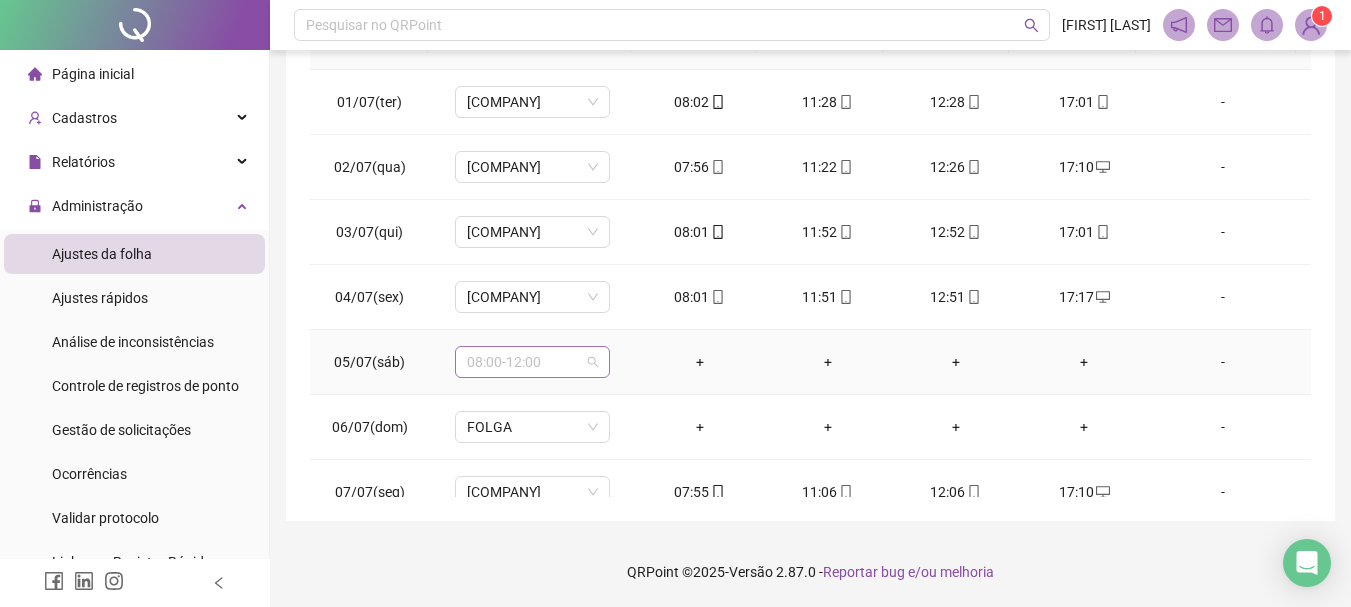 click on "08:00-12:00" at bounding box center [532, 362] 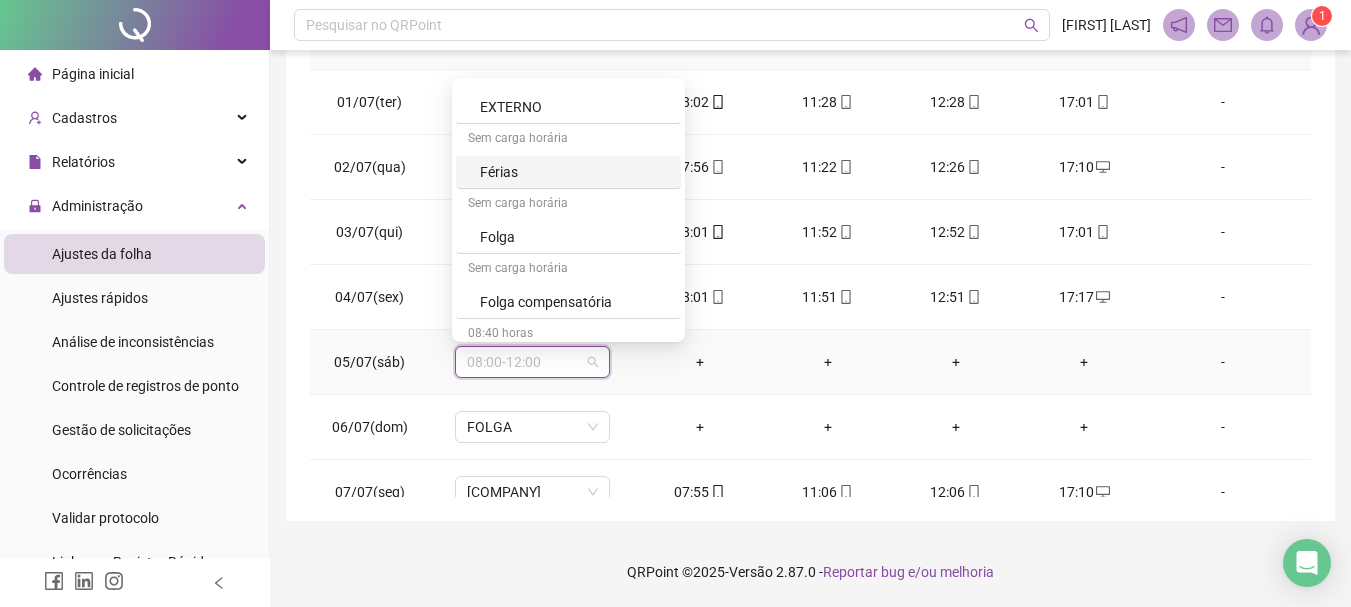scroll, scrollTop: 500, scrollLeft: 0, axis: vertical 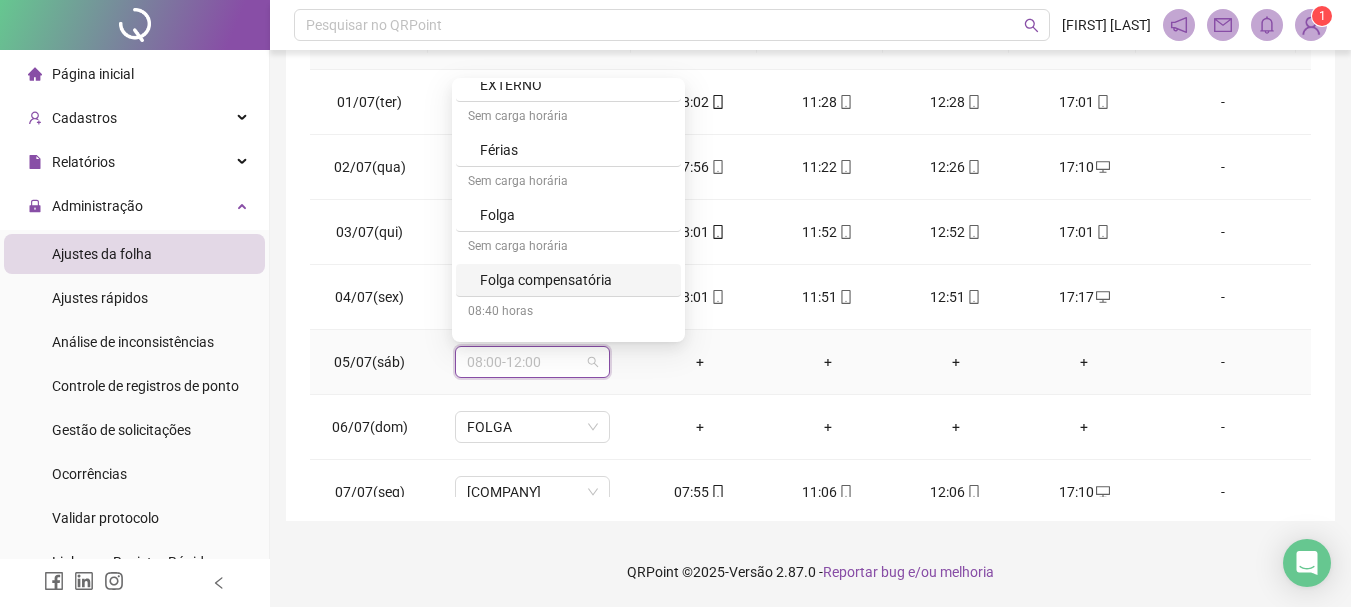click on "Folga compensatória" at bounding box center [574, 280] 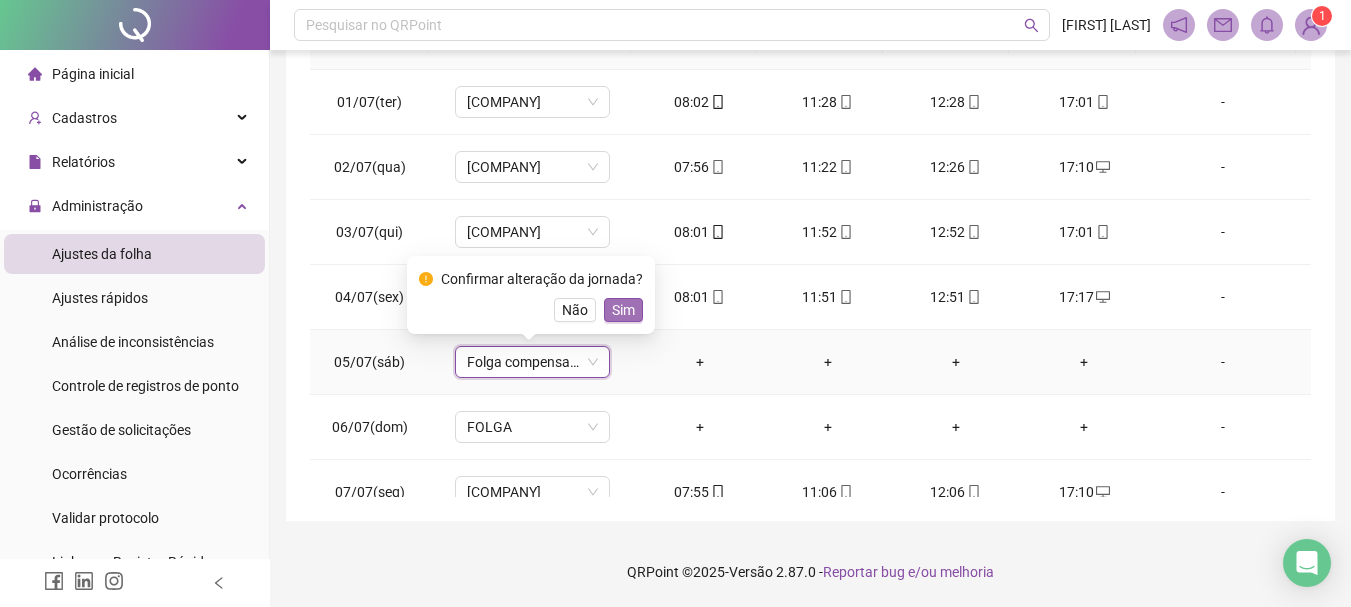 click on "Sim" at bounding box center [623, 310] 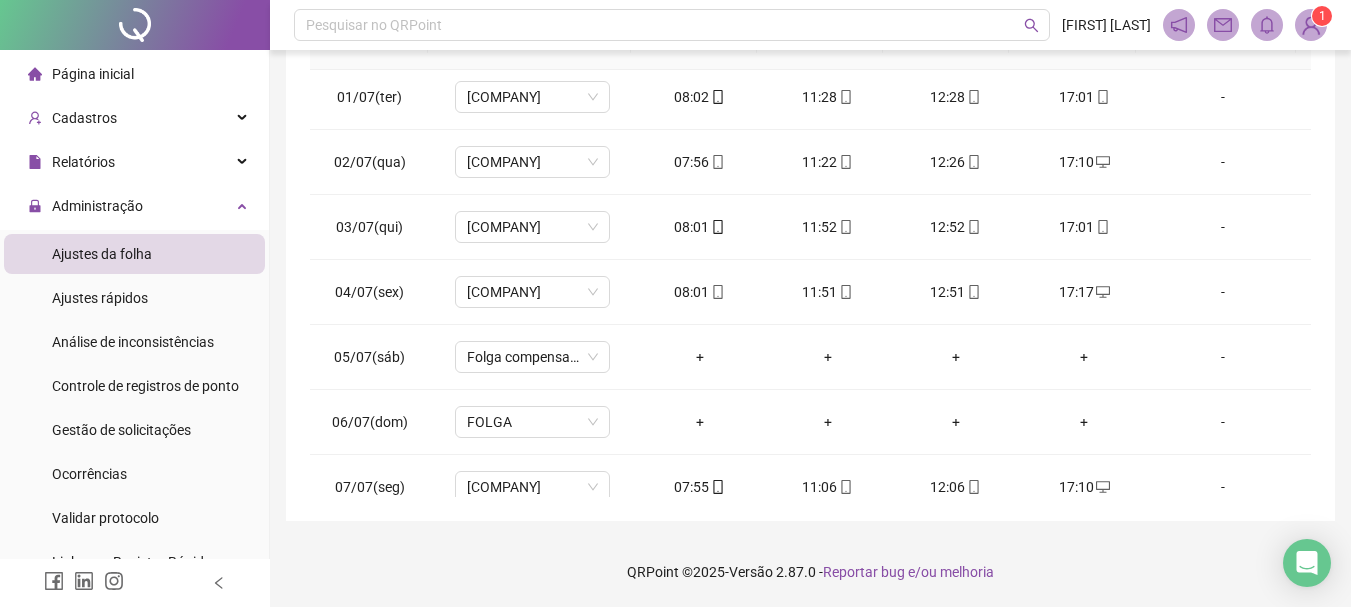 scroll, scrollTop: 0, scrollLeft: 0, axis: both 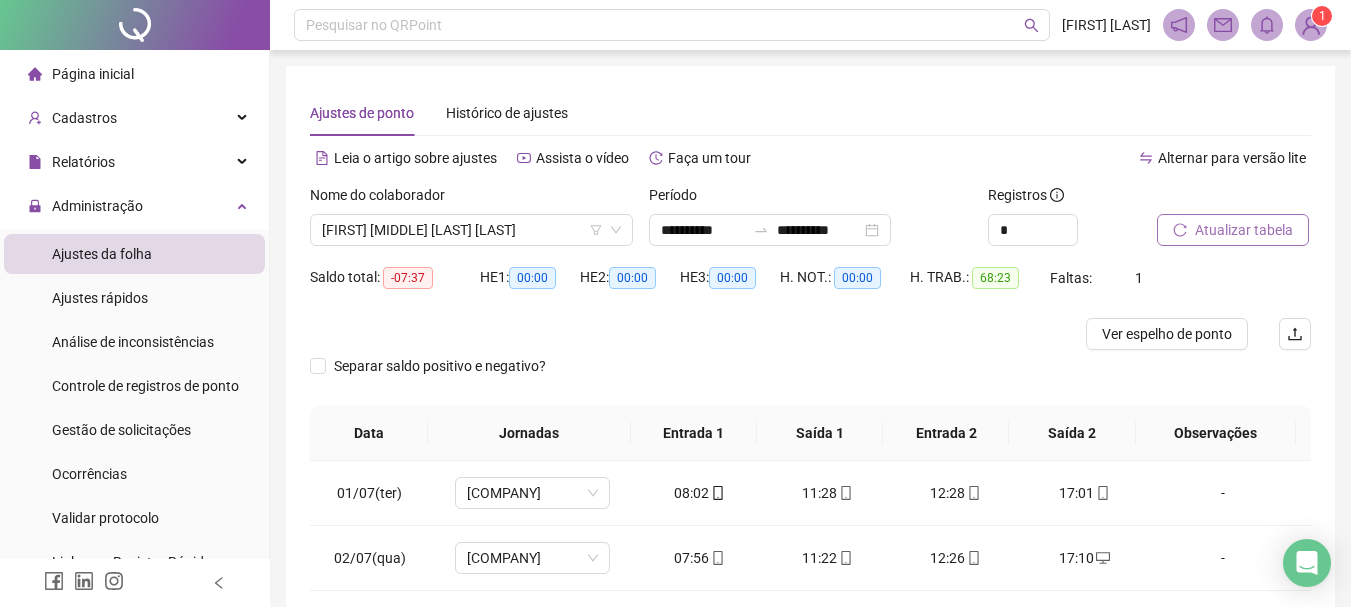 click on "1" at bounding box center (1322, 16) 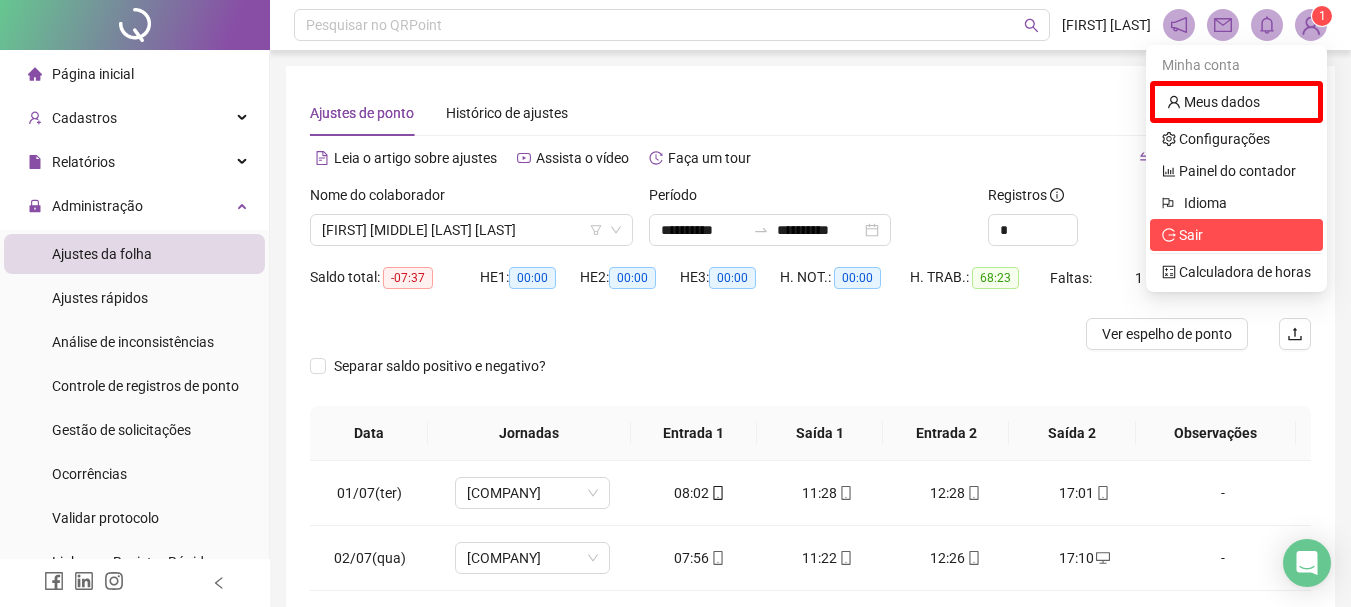 click on "Sair" at bounding box center (1191, 235) 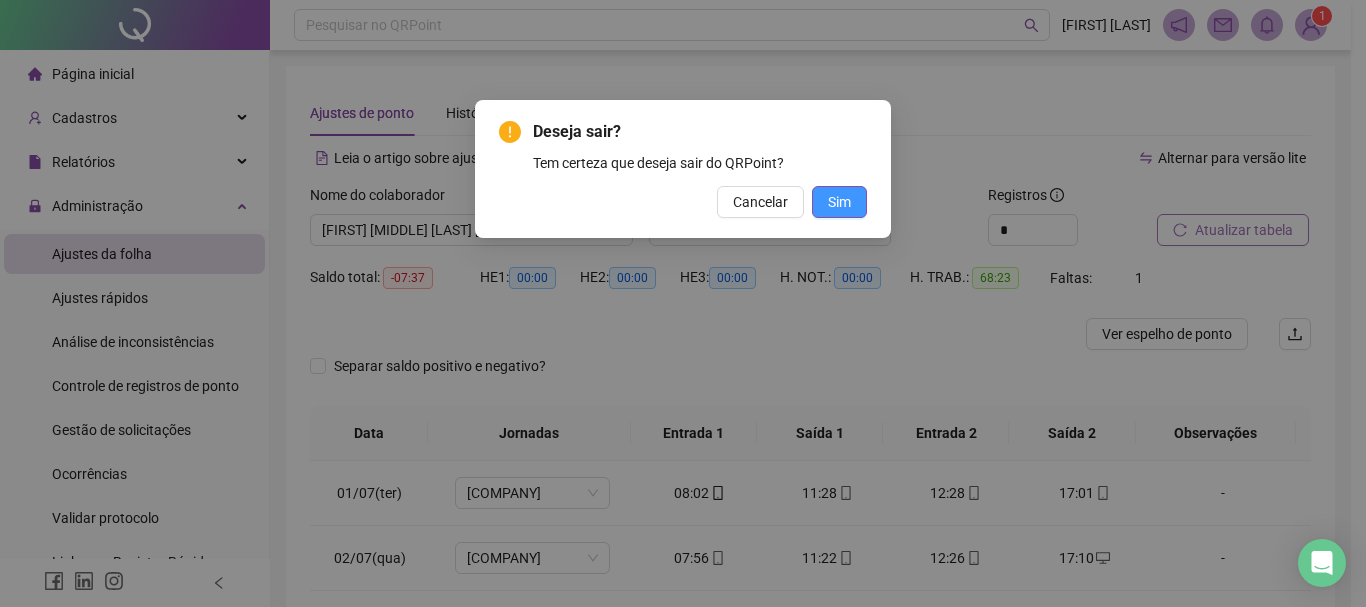click on "Sim" at bounding box center (839, 202) 